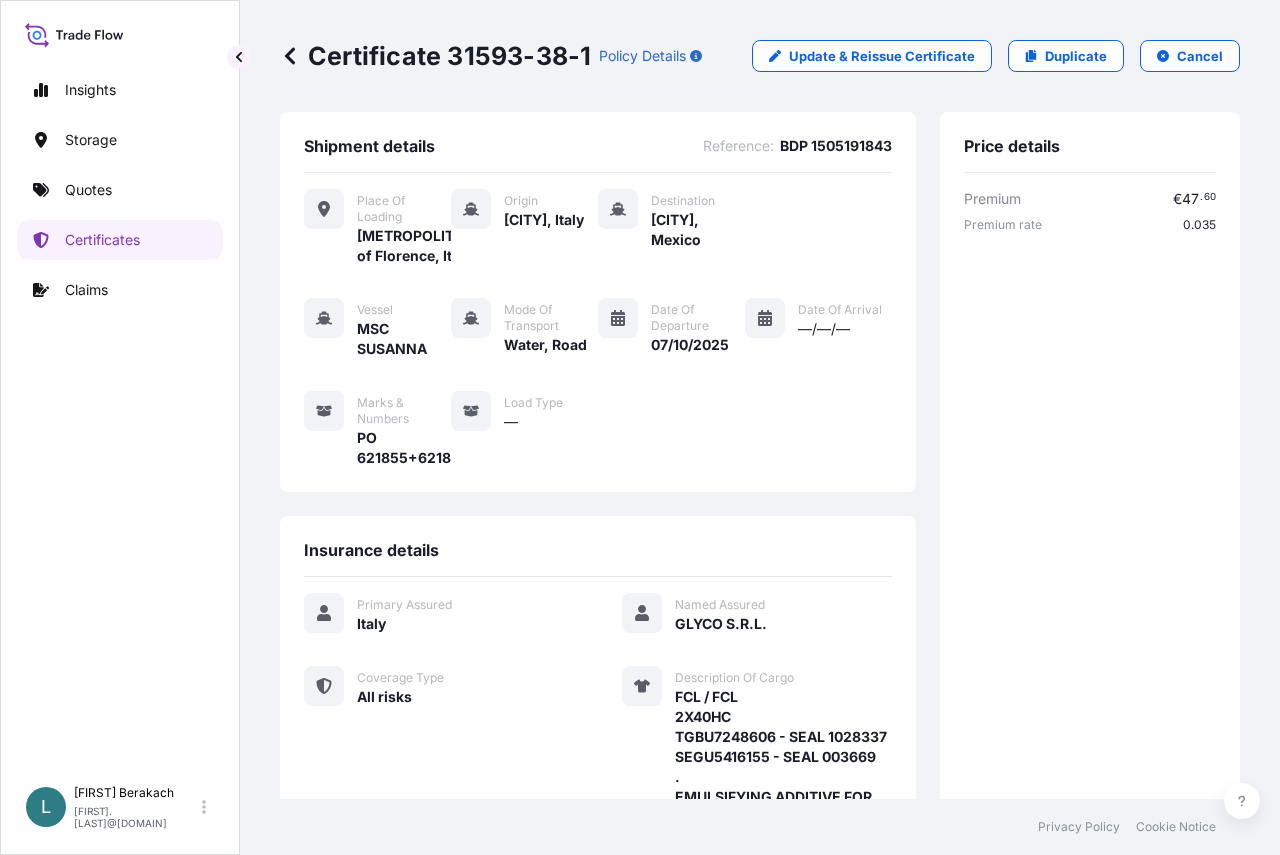 scroll, scrollTop: 0, scrollLeft: 0, axis: both 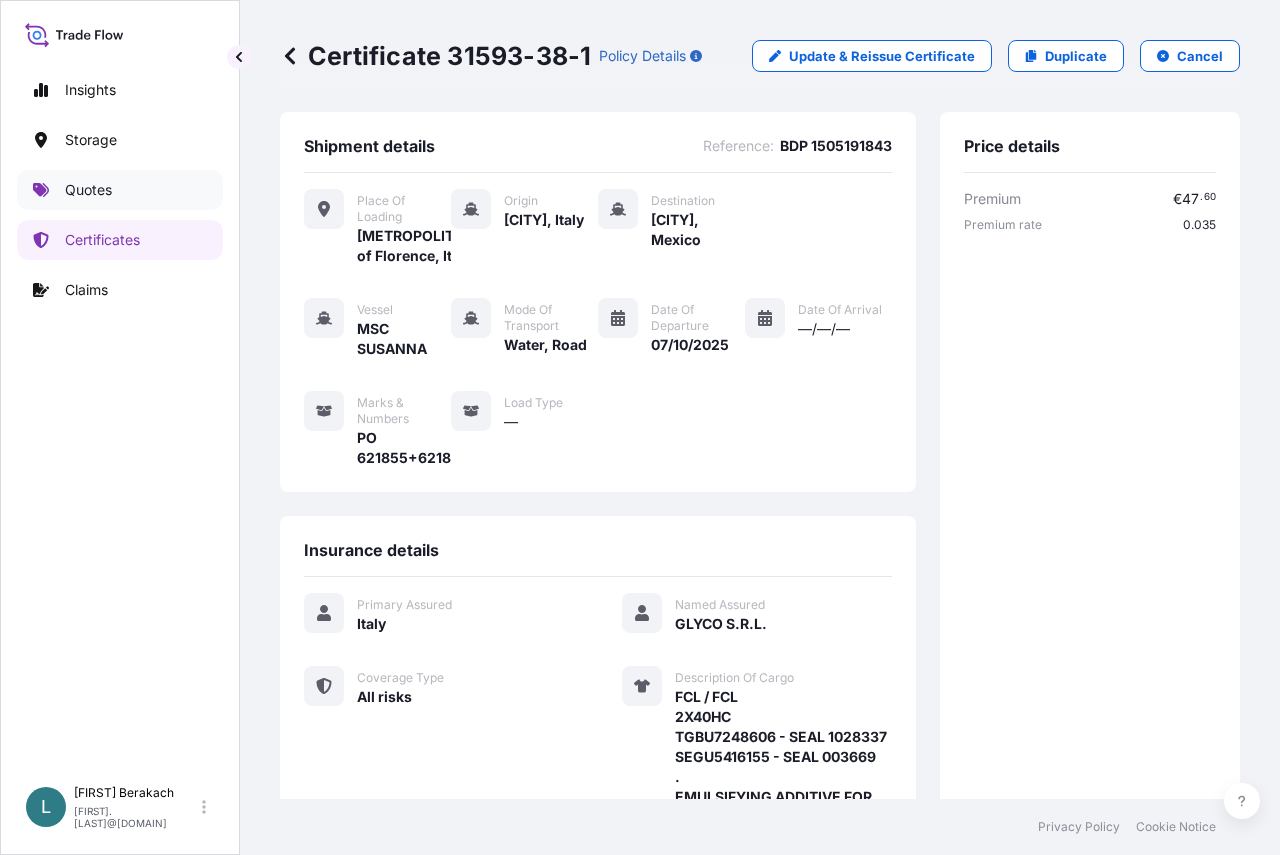 click on "Quotes" at bounding box center (88, 190) 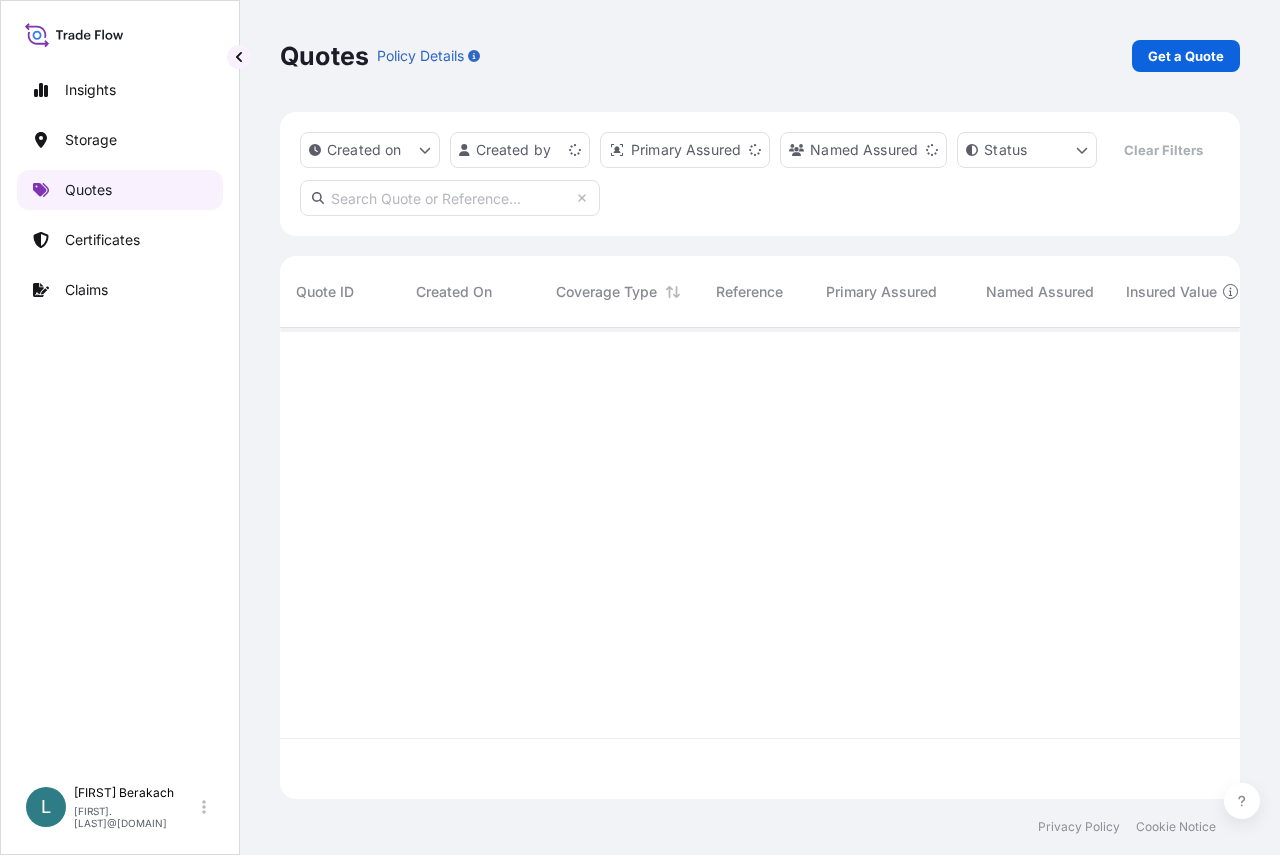 scroll, scrollTop: 16, scrollLeft: 16, axis: both 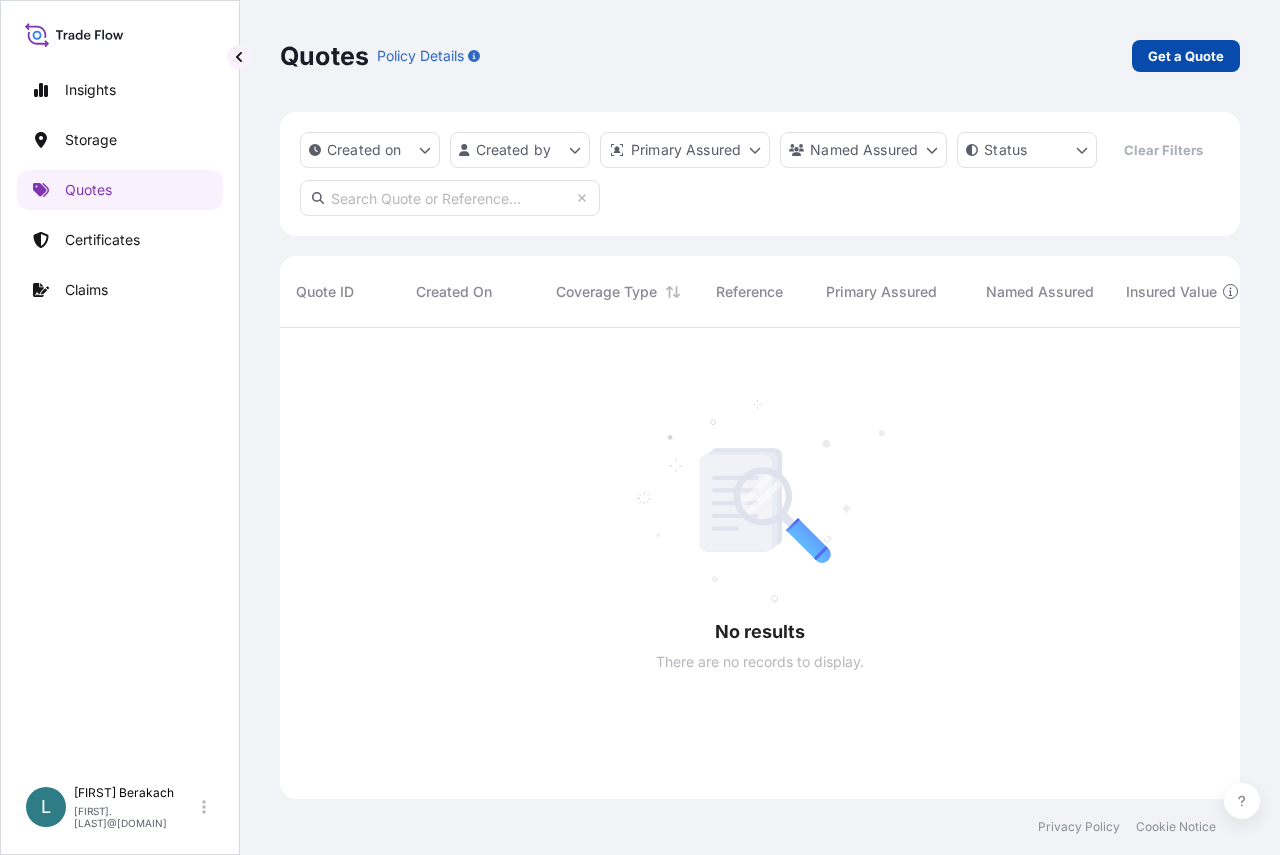 click on "Get a Quote" at bounding box center [1186, 56] 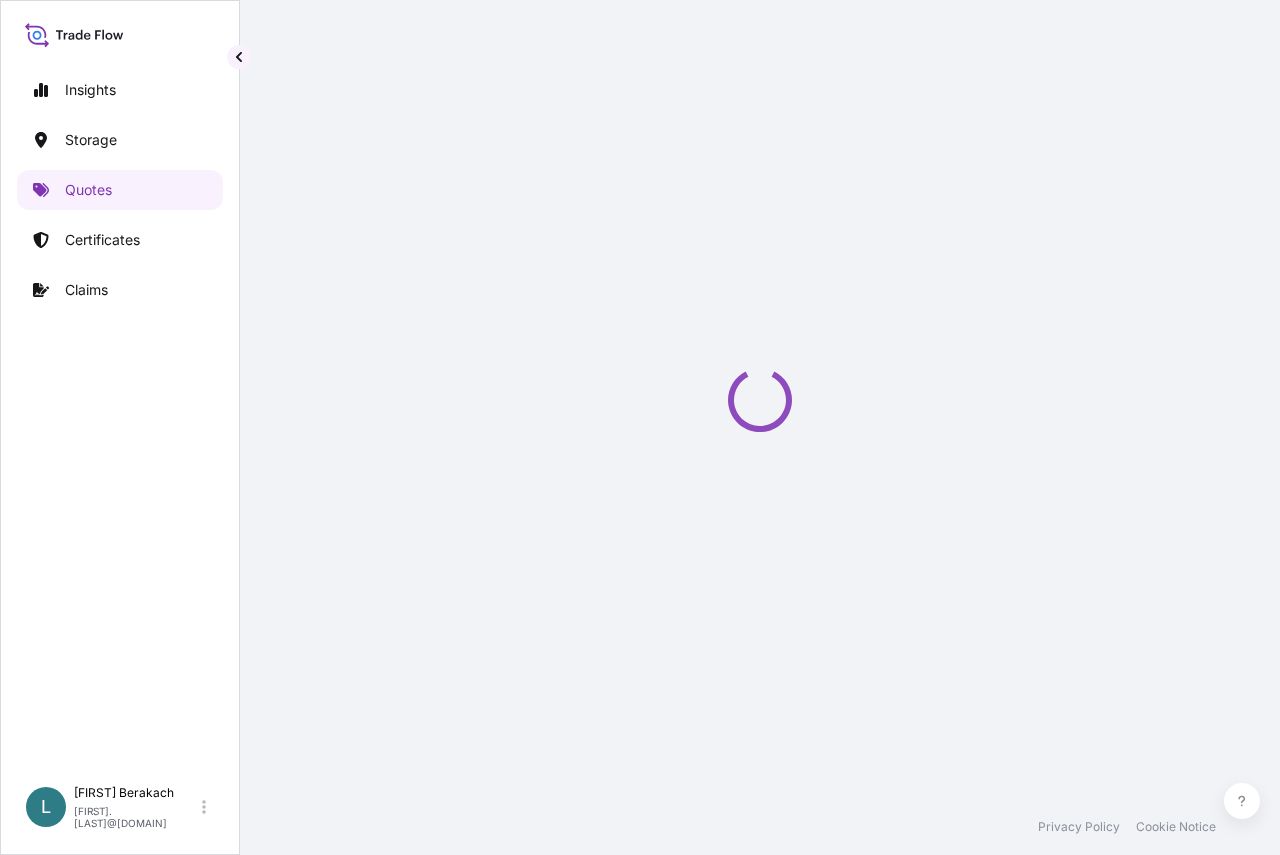 scroll, scrollTop: 32, scrollLeft: 0, axis: vertical 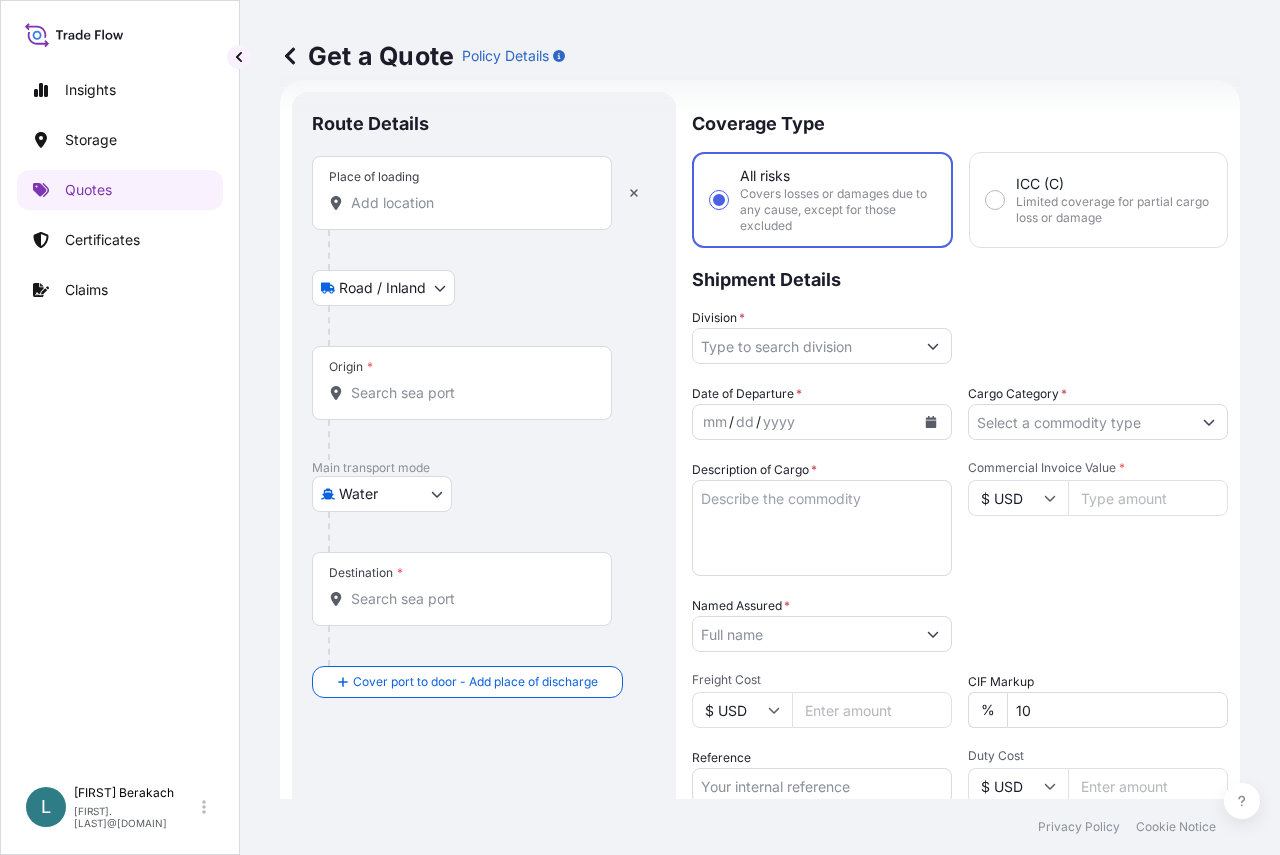 click on "Place of loading" at bounding box center [469, 203] 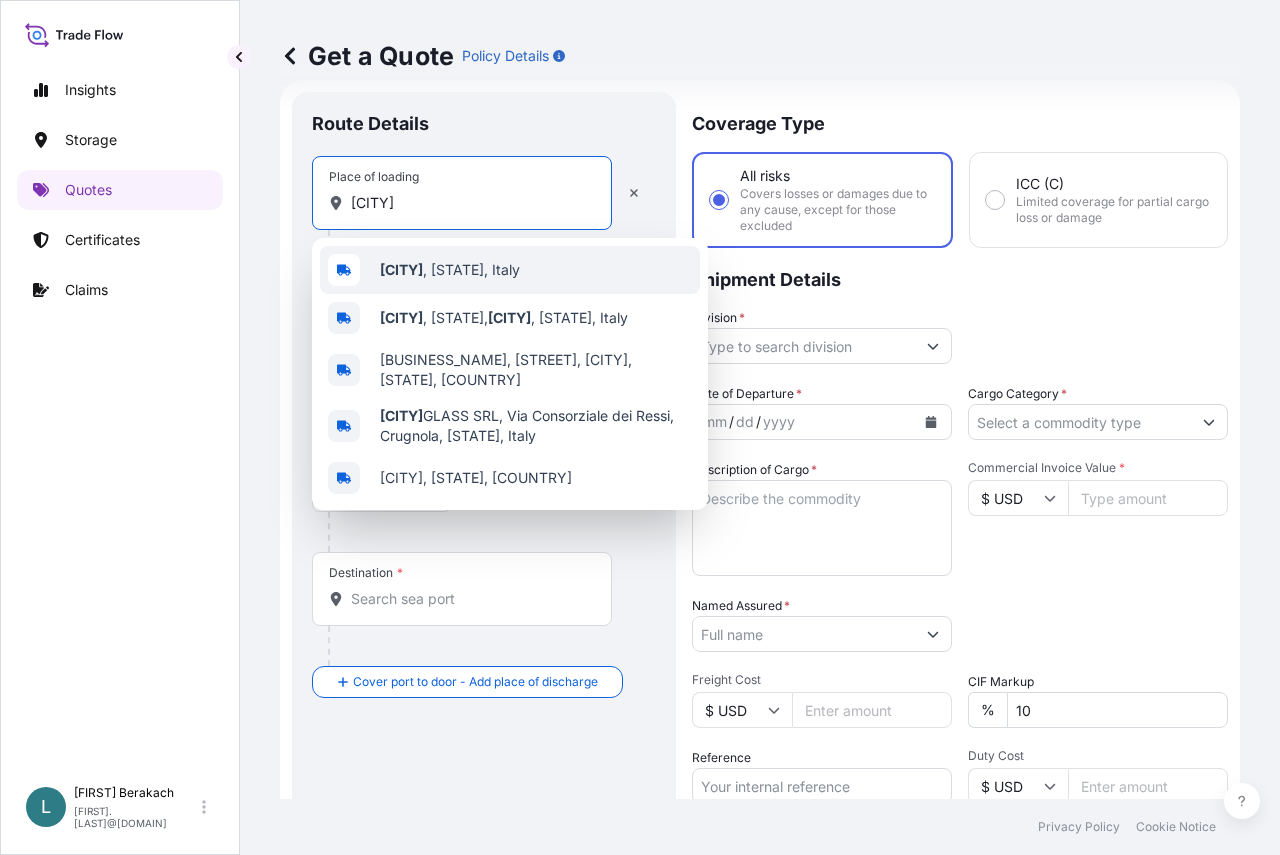 click on "[CITY]" at bounding box center (401, 269) 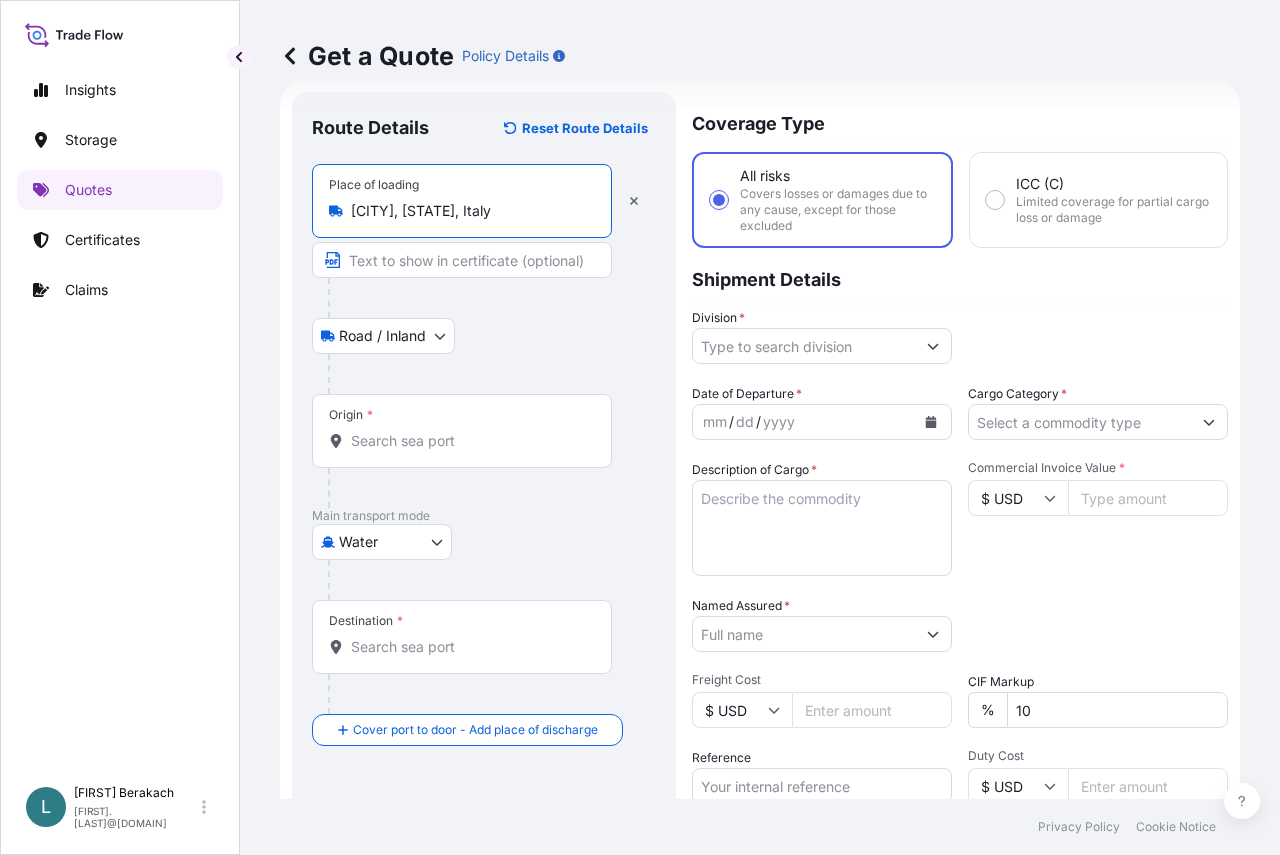 type on "[CITY], [STATE], Italy" 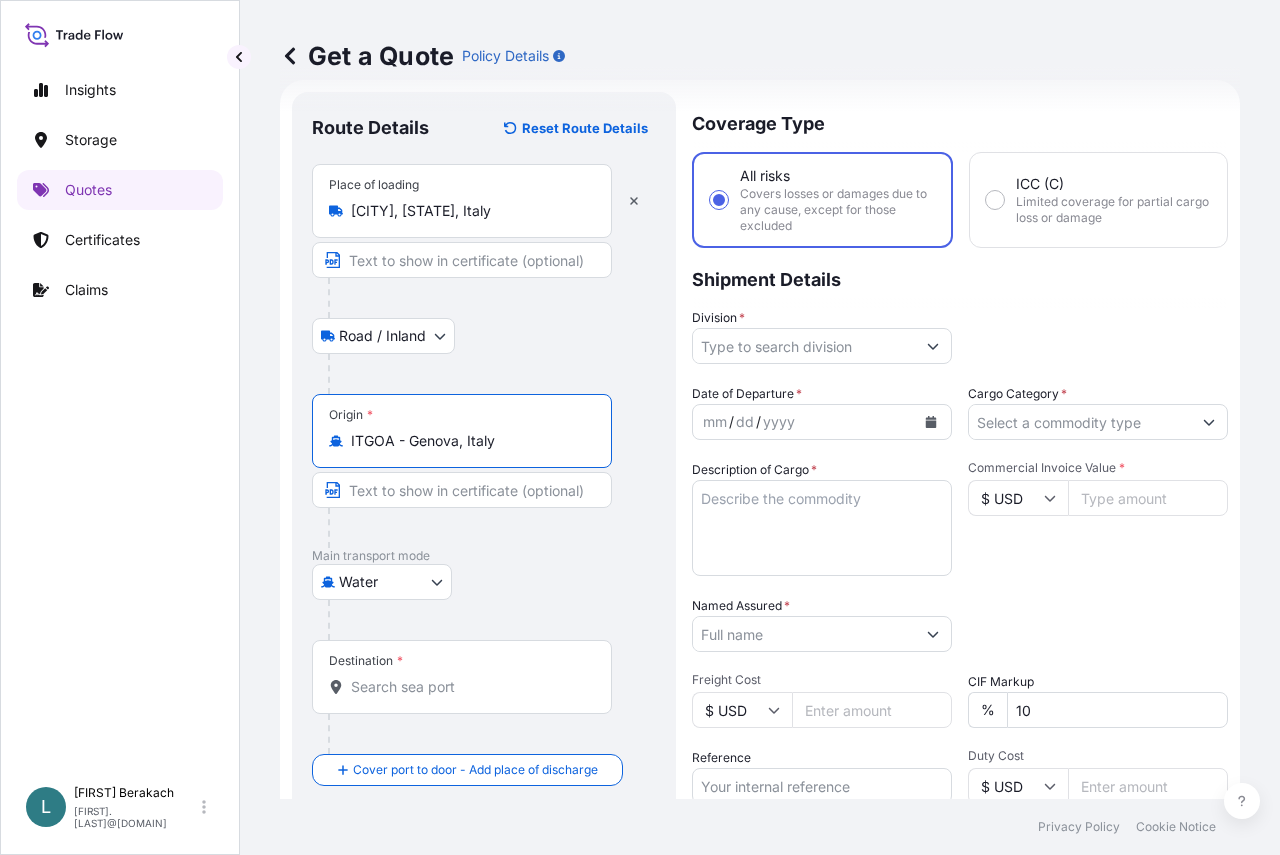 type on "ITGOA - Genova, Italy" 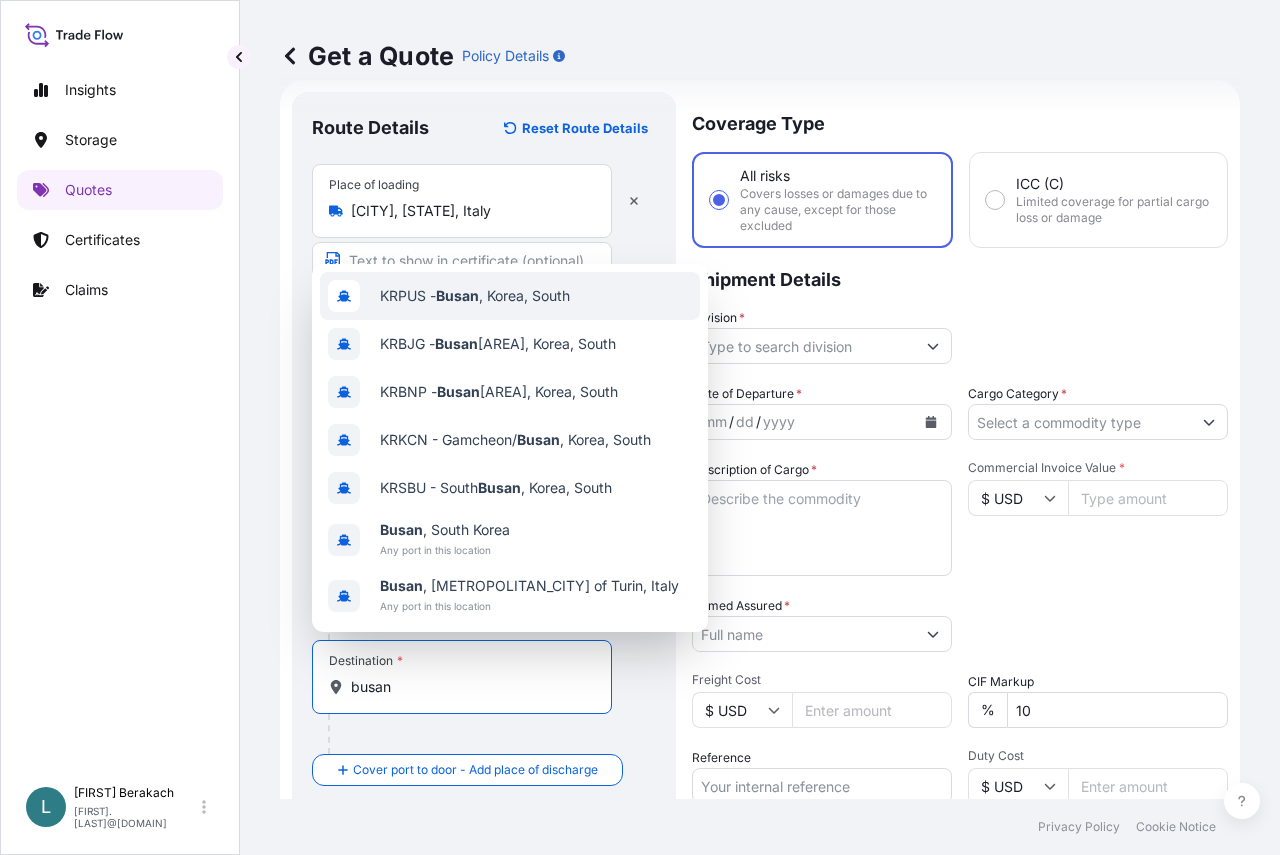 click on "[AREA_CODE] -  [CITY] , Korea, South" at bounding box center [510, 296] 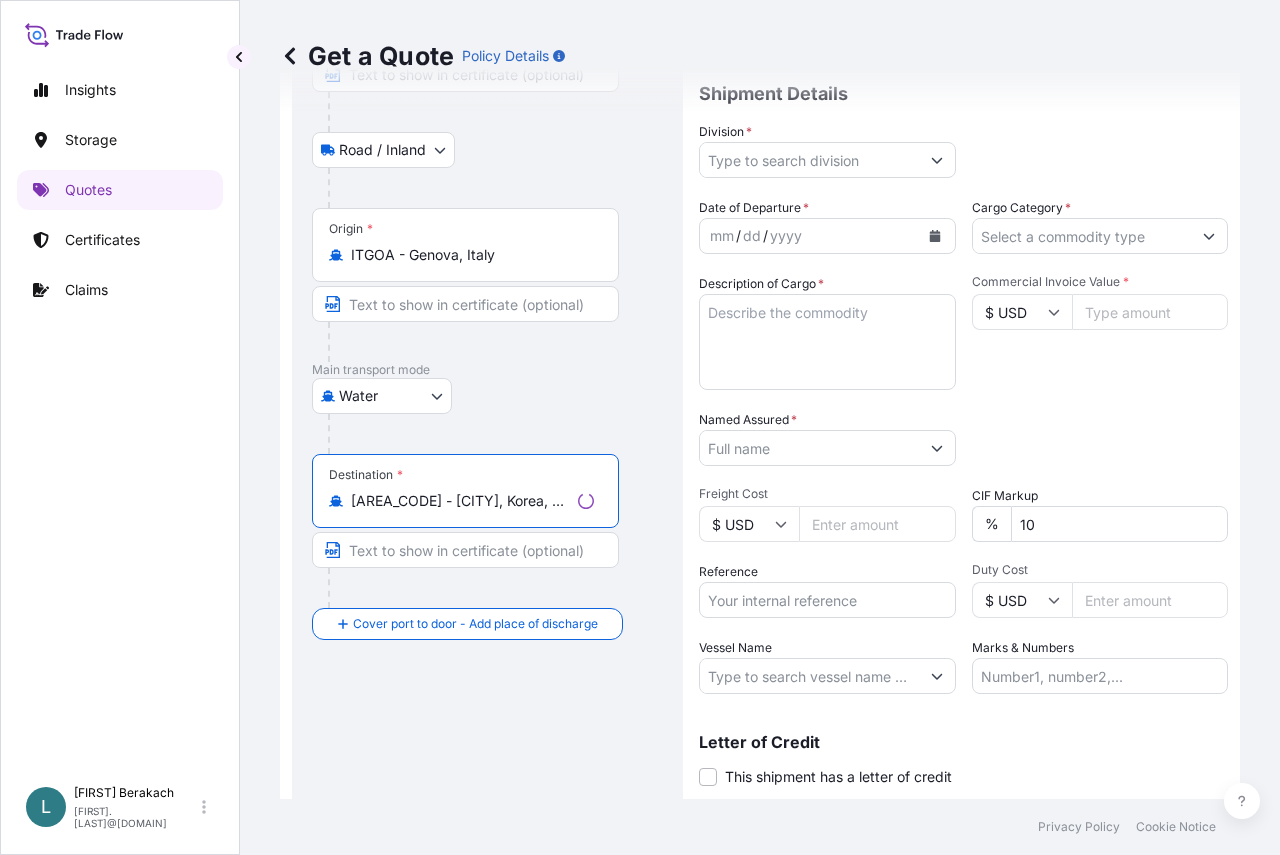 scroll, scrollTop: 232, scrollLeft: 0, axis: vertical 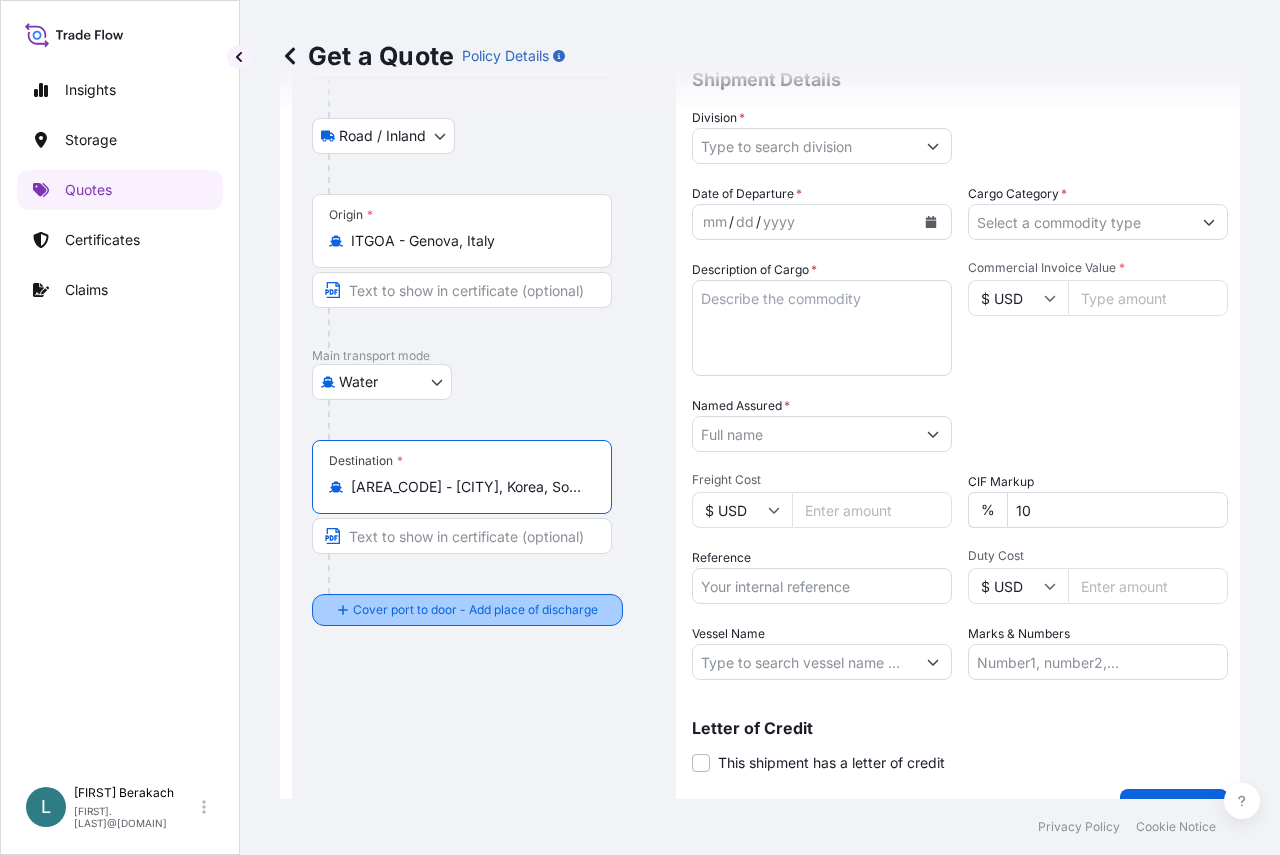 type on "[AREA_CODE] - [CITY], Korea, South" 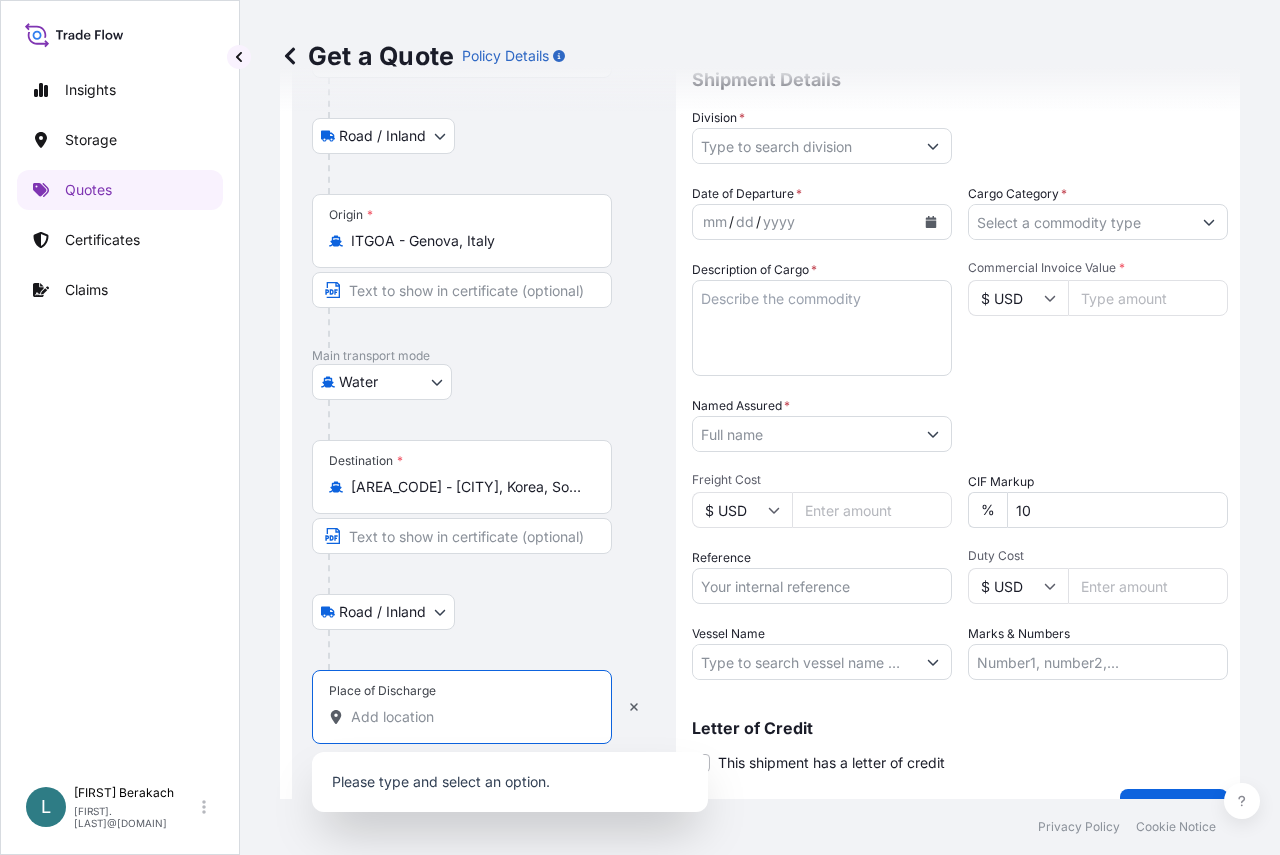 click on "Place of Discharge" at bounding box center [469, 717] 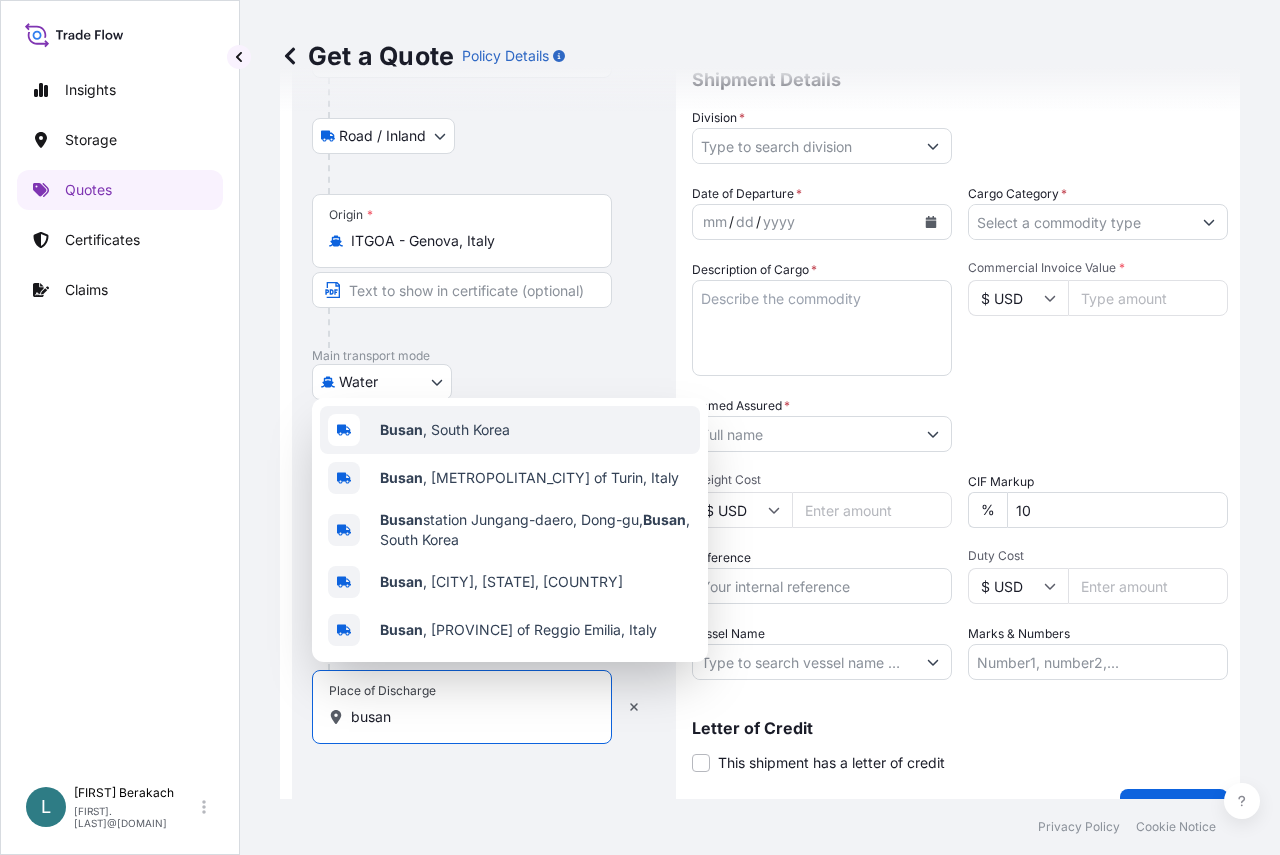 click on "[CITY] , South Korea" at bounding box center (510, 430) 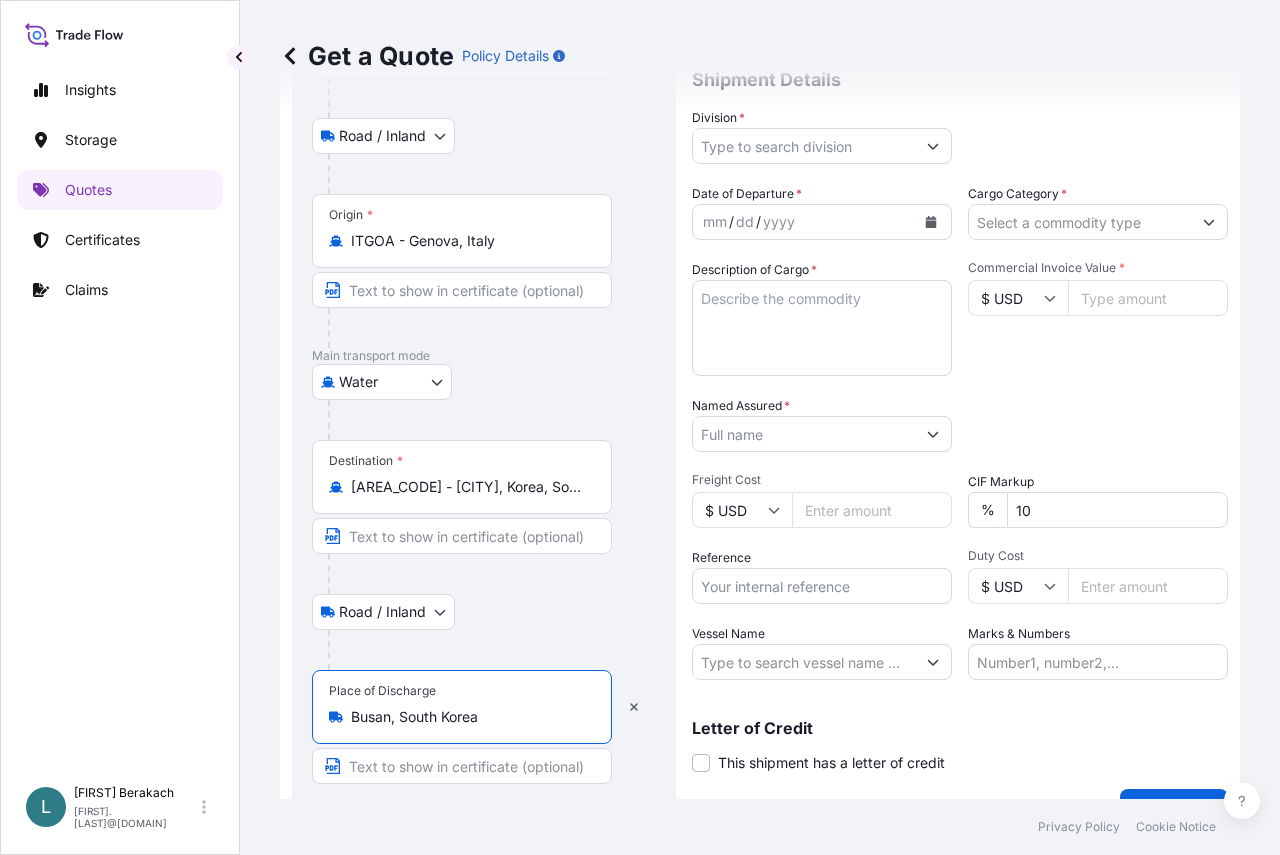 type on "Busan, South Korea" 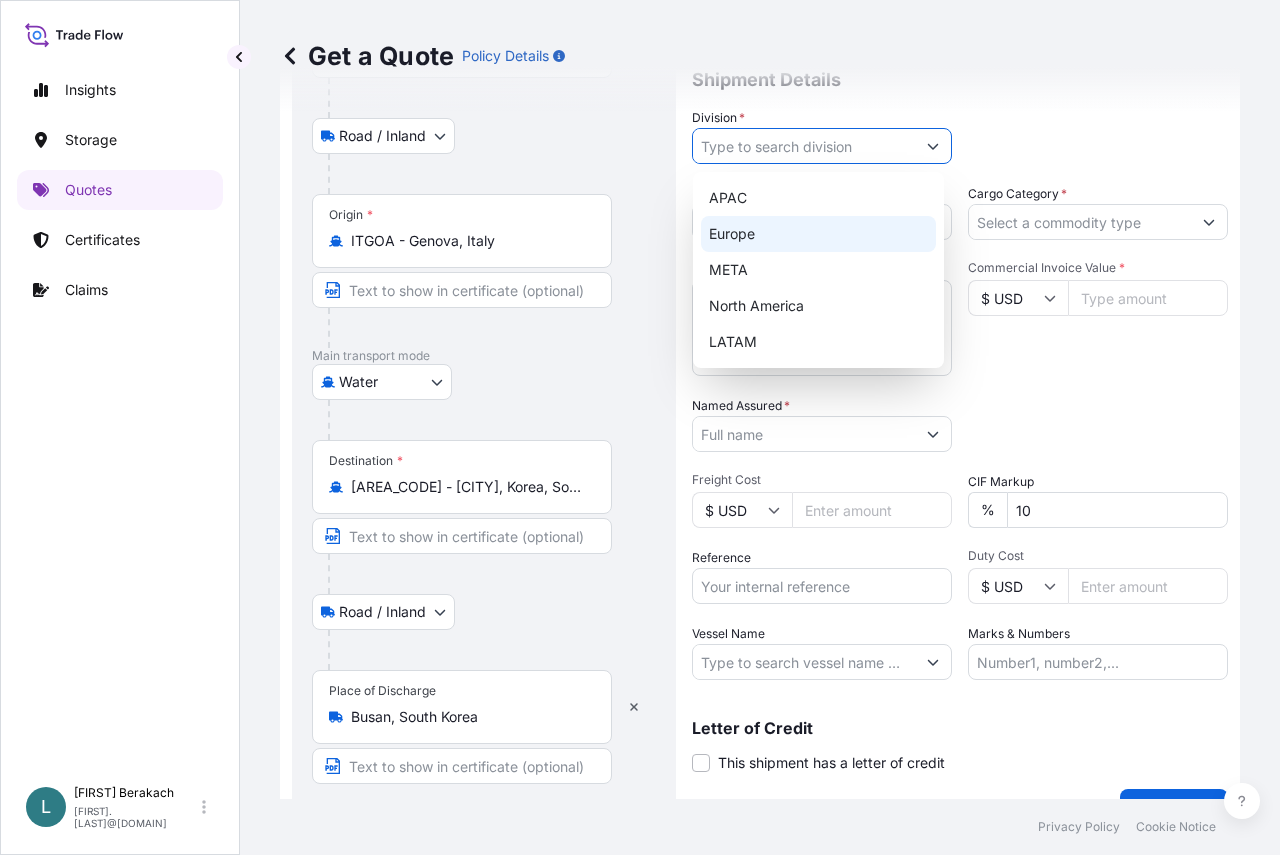 click on "Europe" at bounding box center [818, 234] 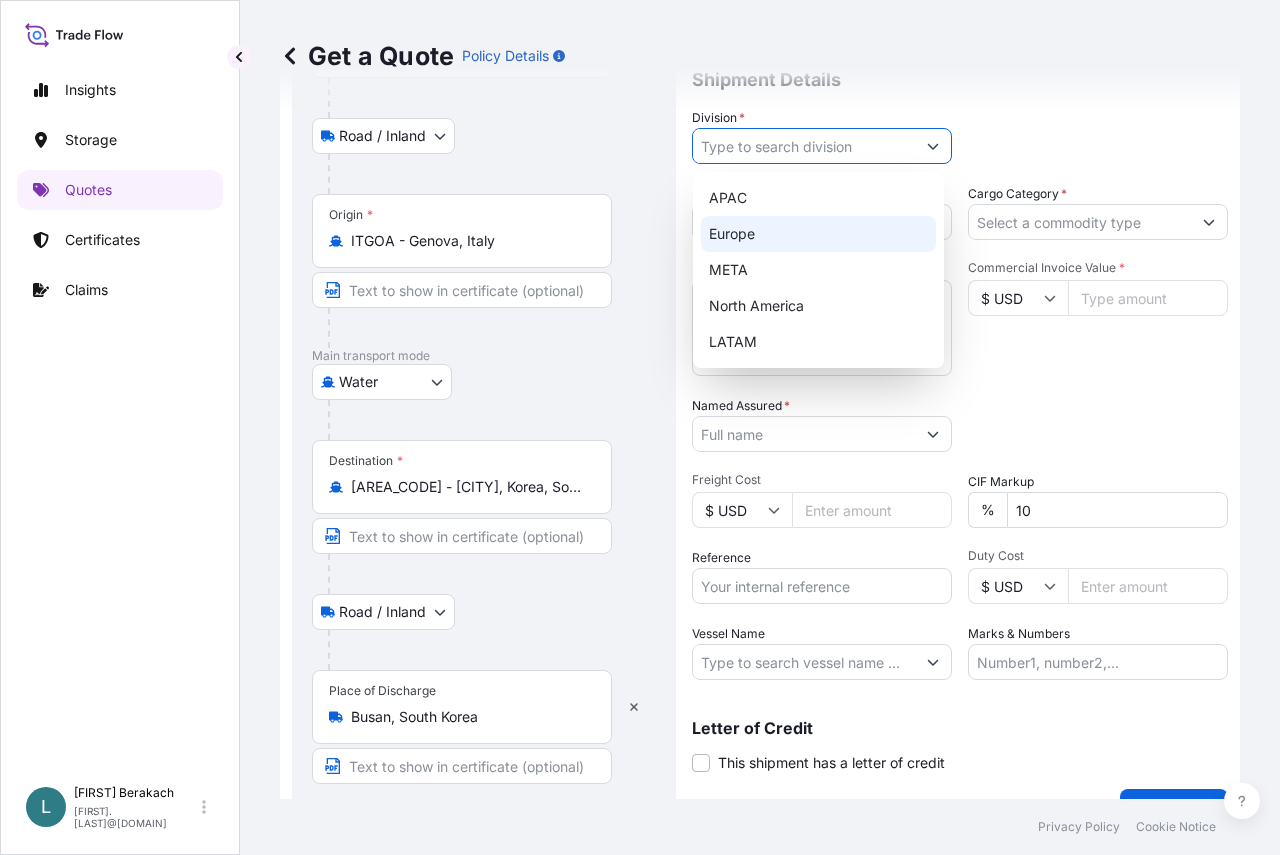 type on "Europe" 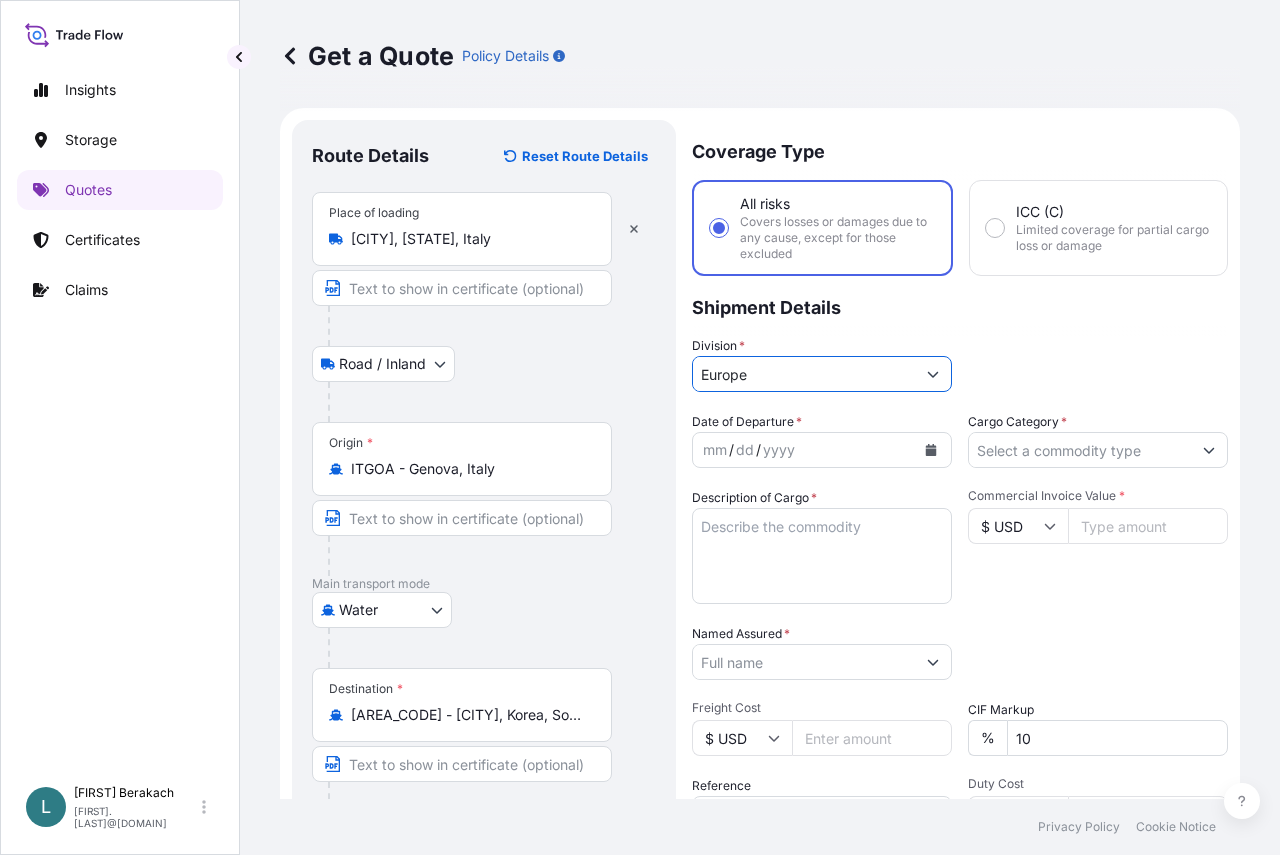 scroll, scrollTop: 0, scrollLeft: 0, axis: both 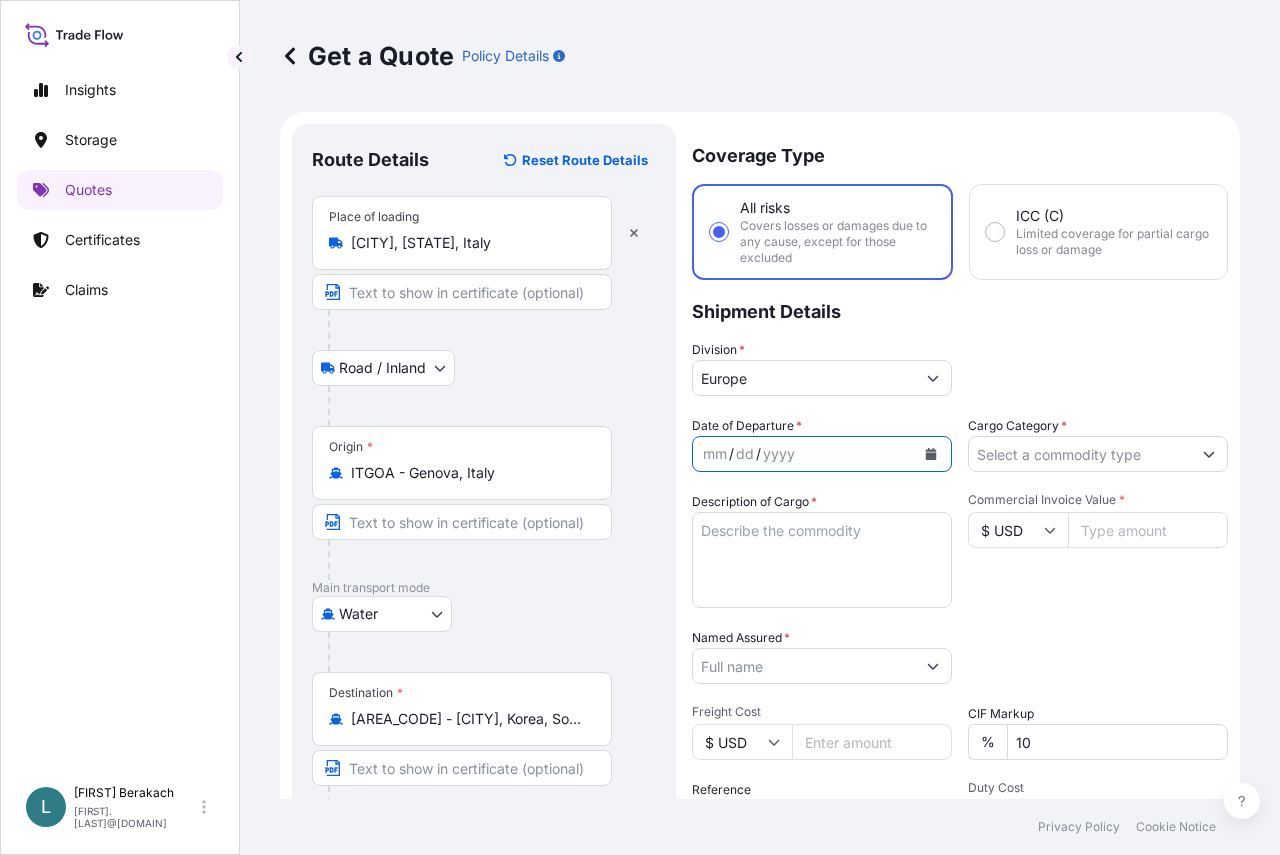 click 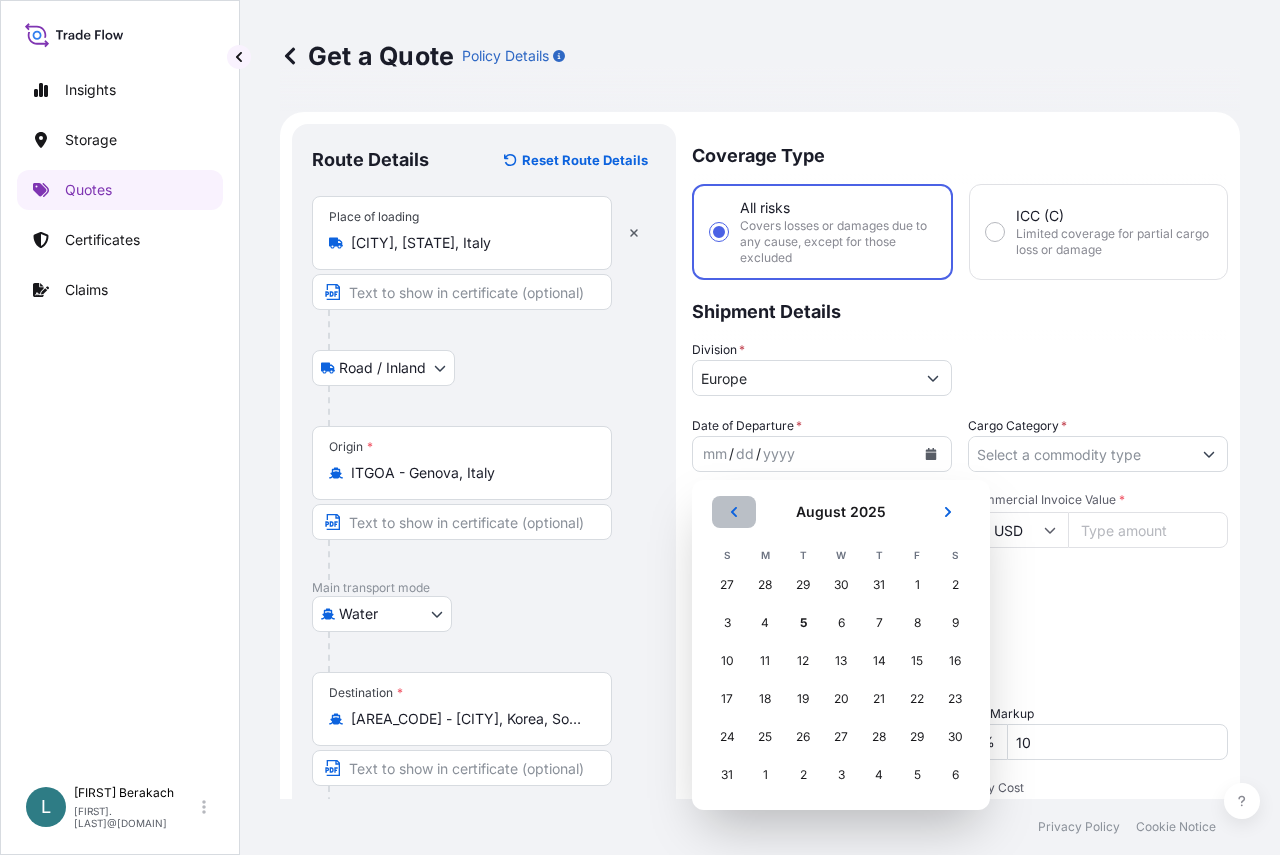 click at bounding box center (734, 512) 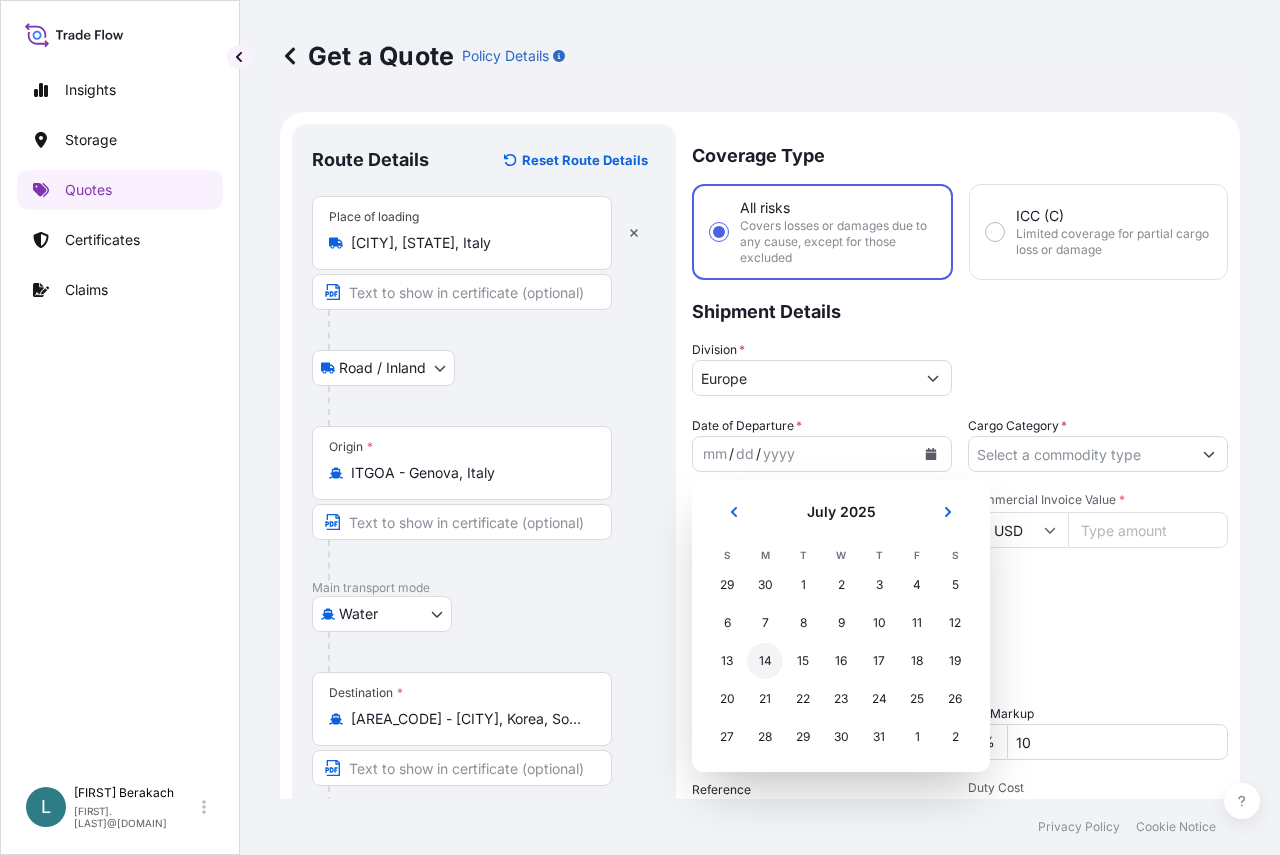 click on "14" at bounding box center [765, 661] 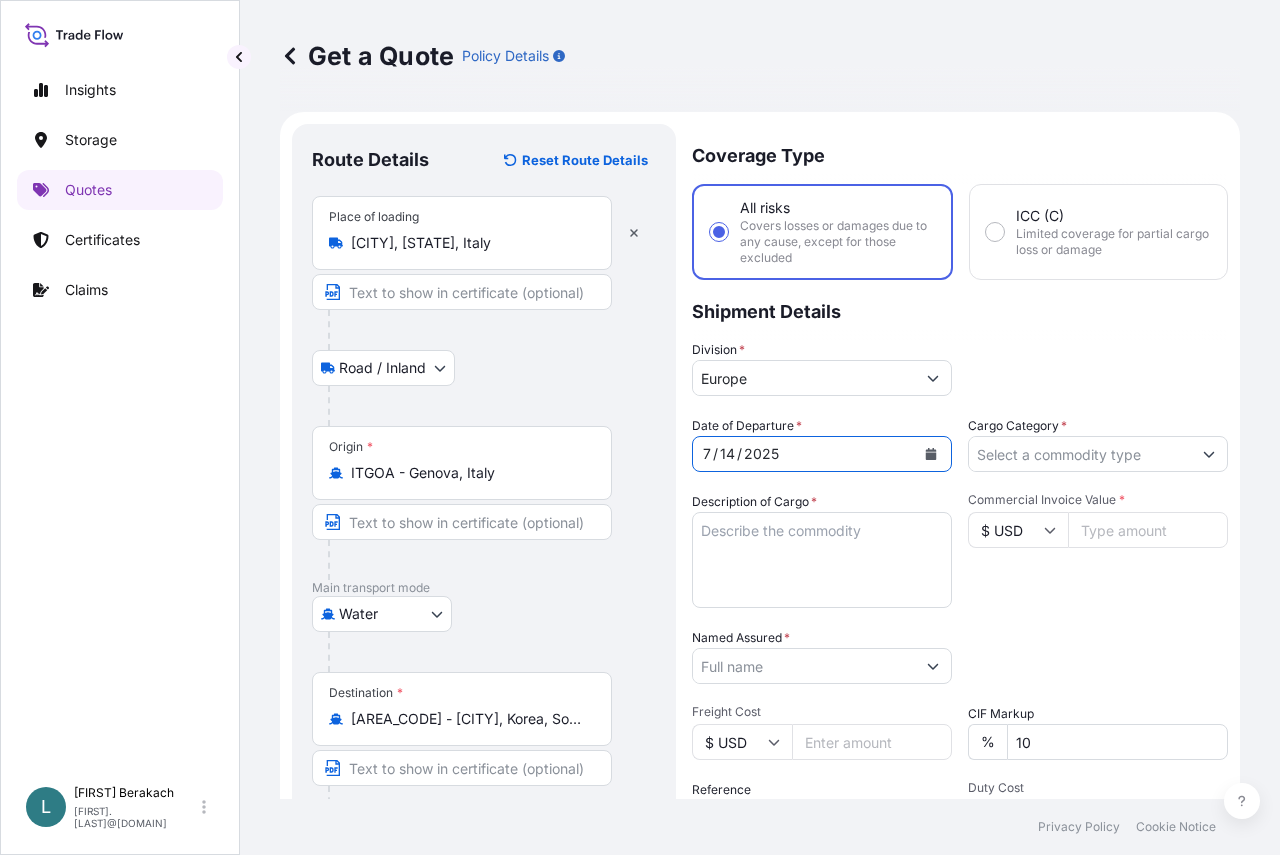 click on "Cargo Category *" at bounding box center (1080, 454) 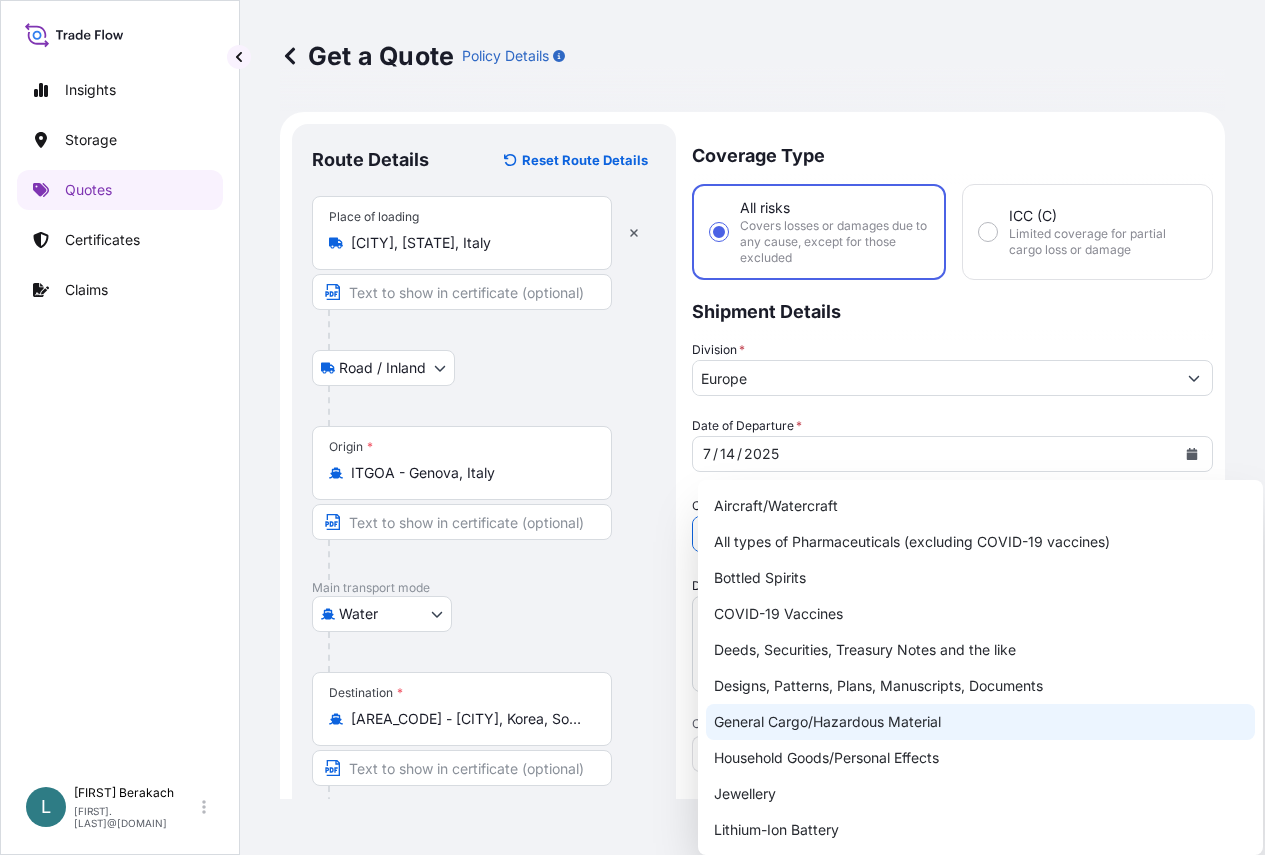 click on "General Cargo/Hazardous Material" at bounding box center [980, 722] 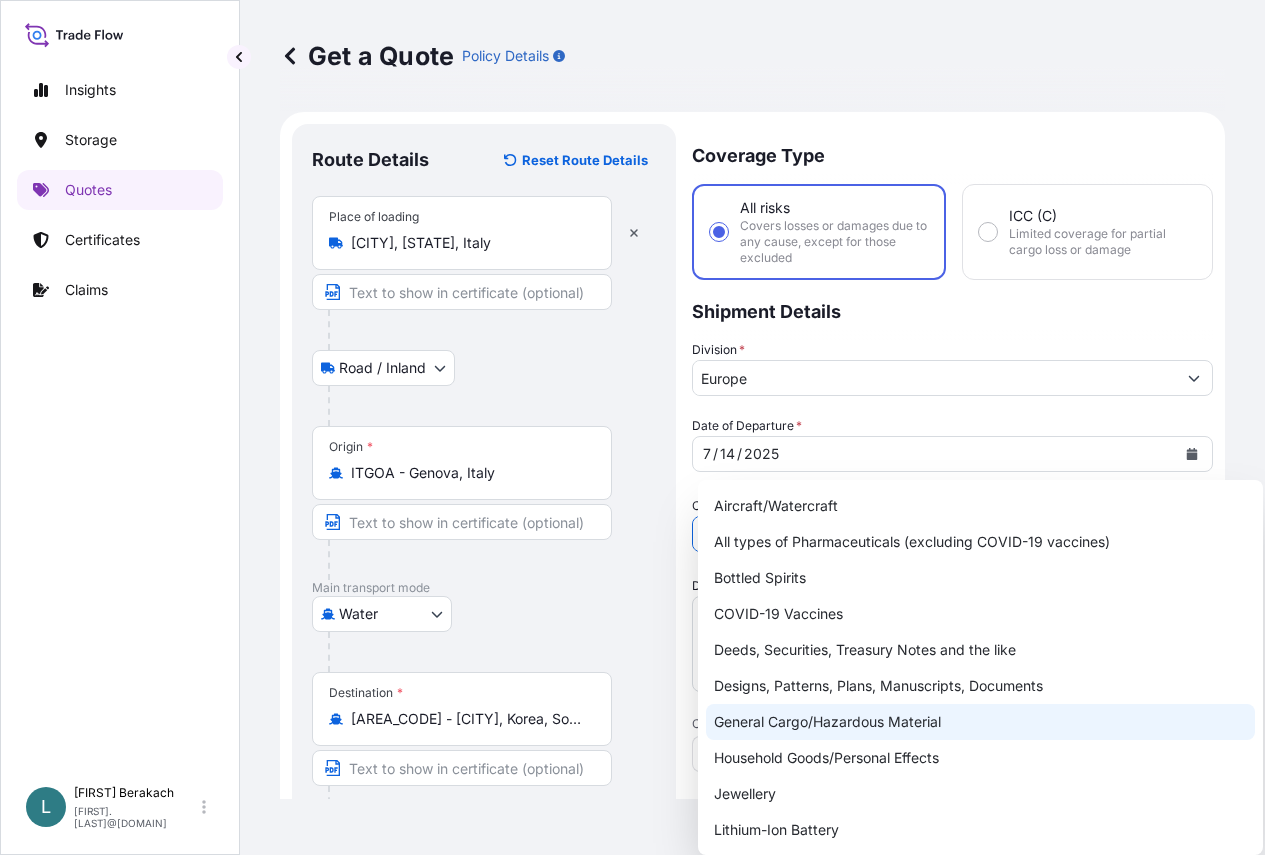 type on "General Cargo/Hazardous Material" 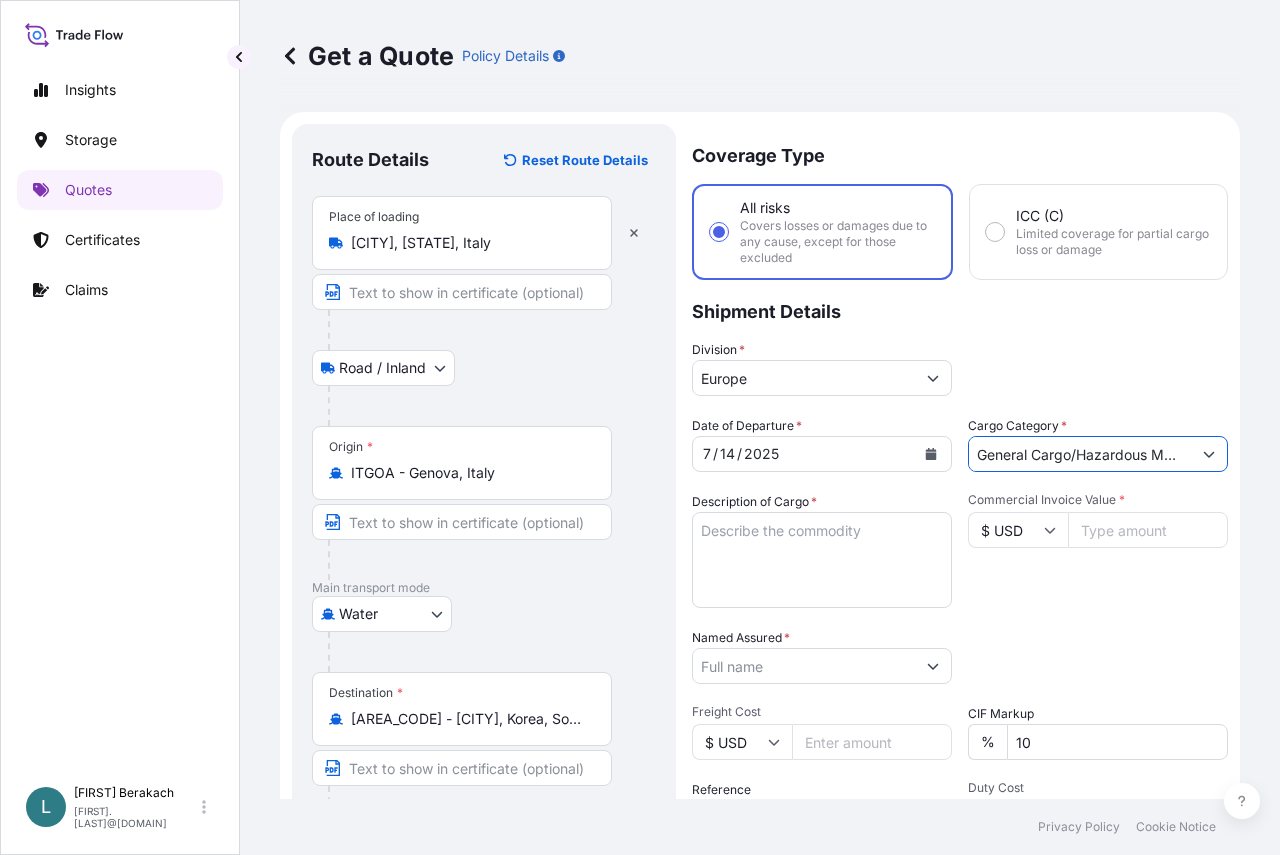 click on "Description of Cargo *" at bounding box center [822, 560] 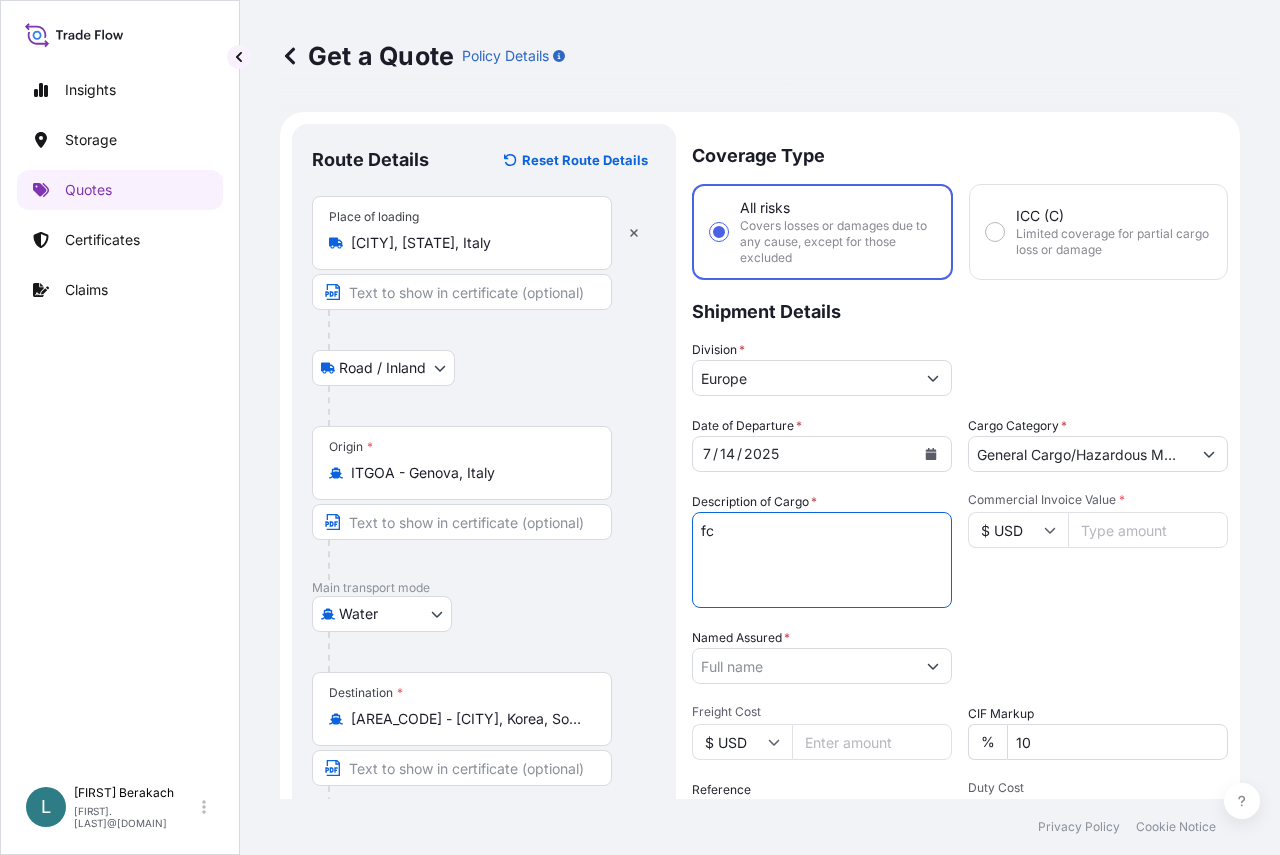 type on "f" 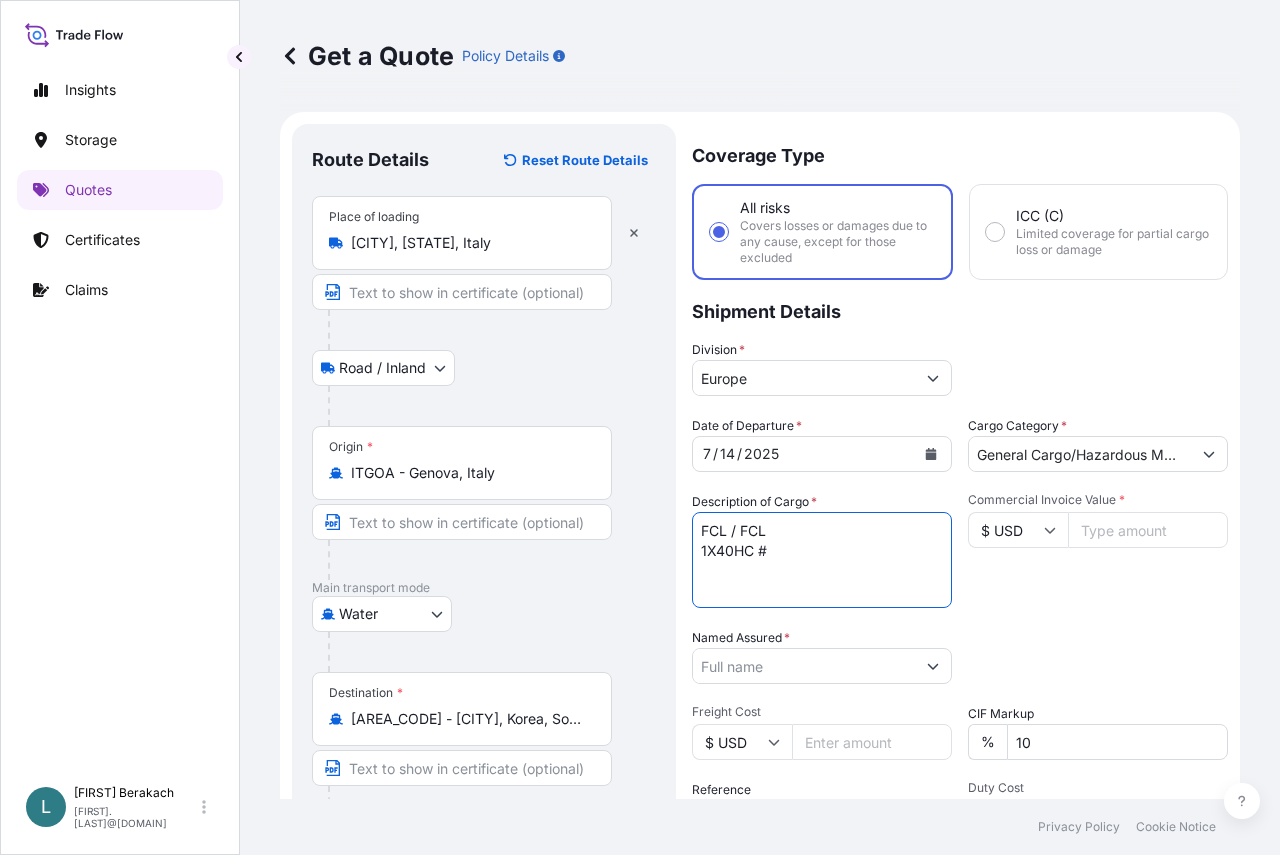 click on "FCL / FCL
1X40HC #" at bounding box center [822, 560] 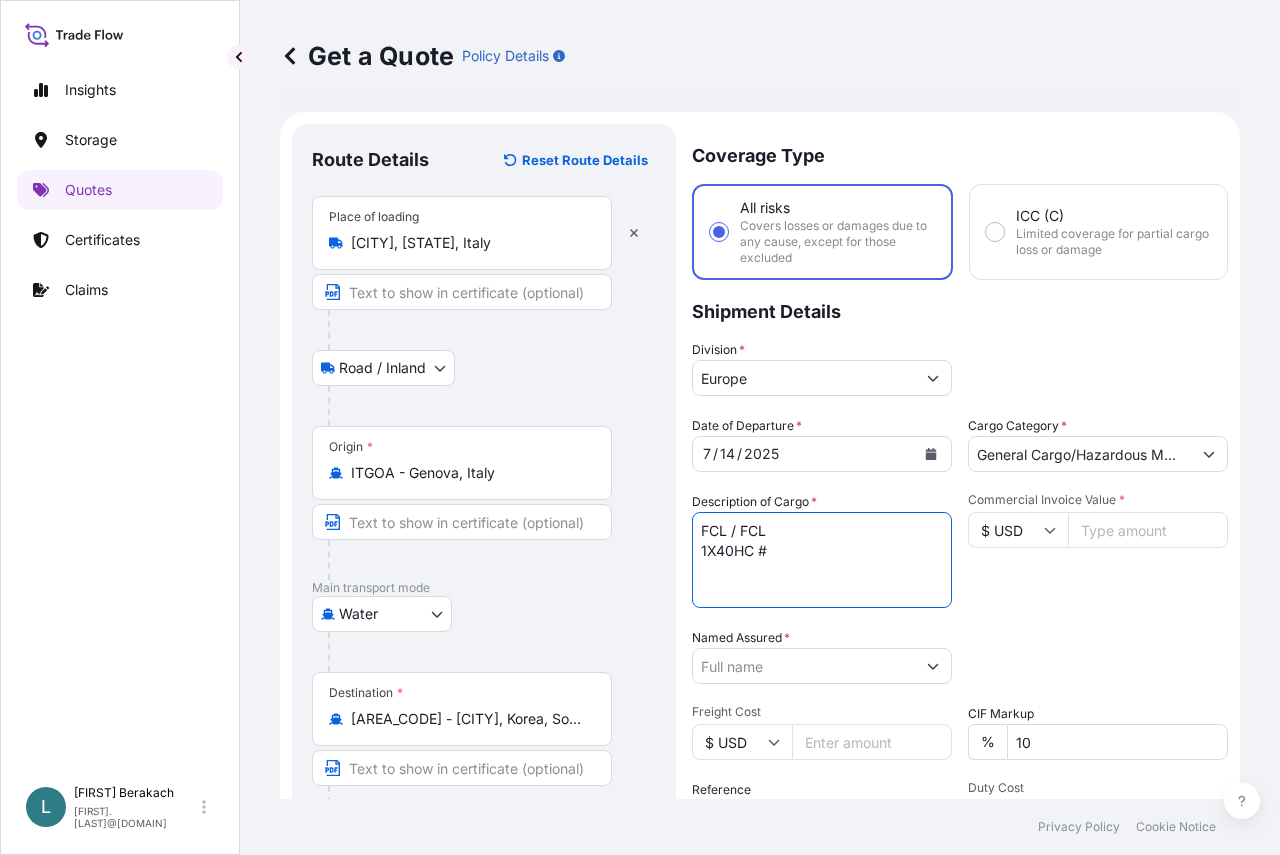 paste on "TCLU6733723" 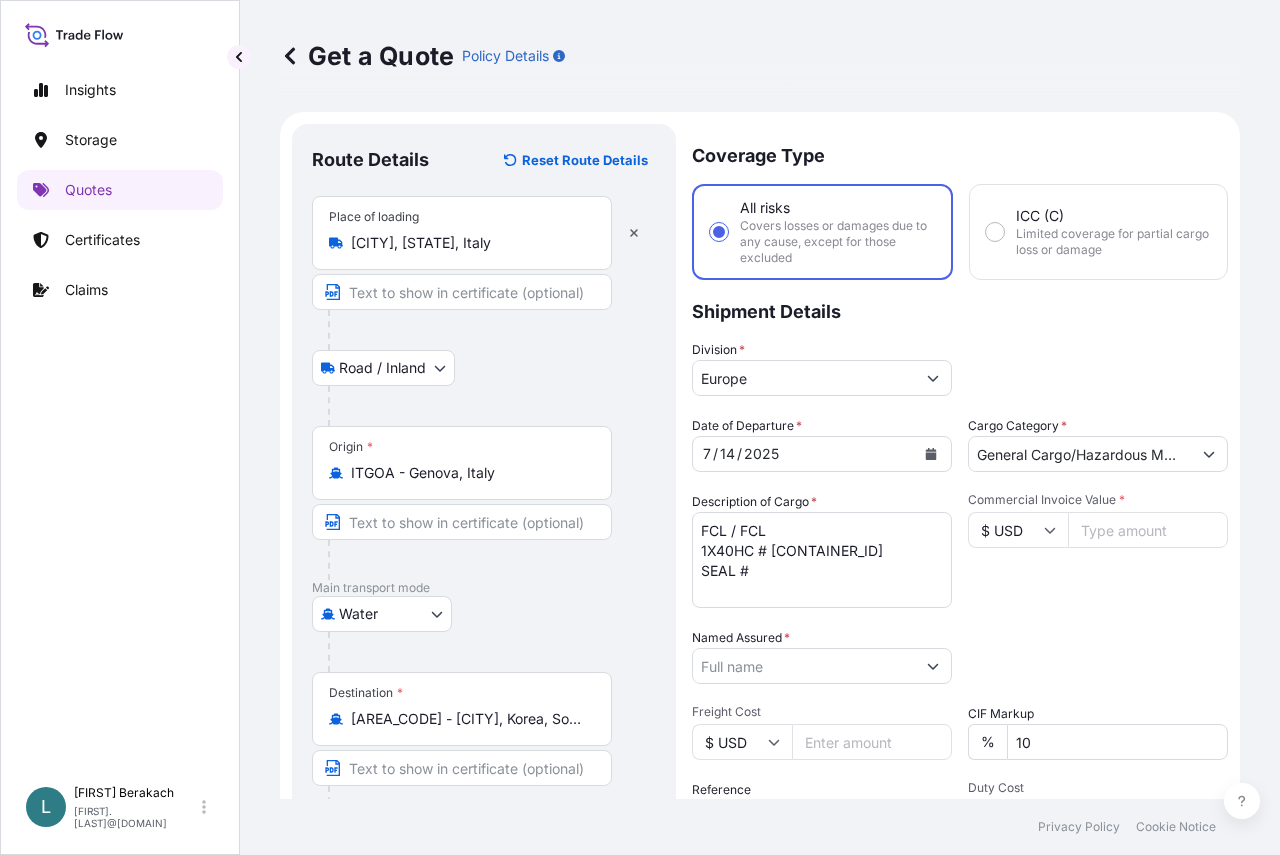 click on "FCL / FCL
1X40HC # [CONTAINER_ID]
SEAL #" at bounding box center [822, 560] 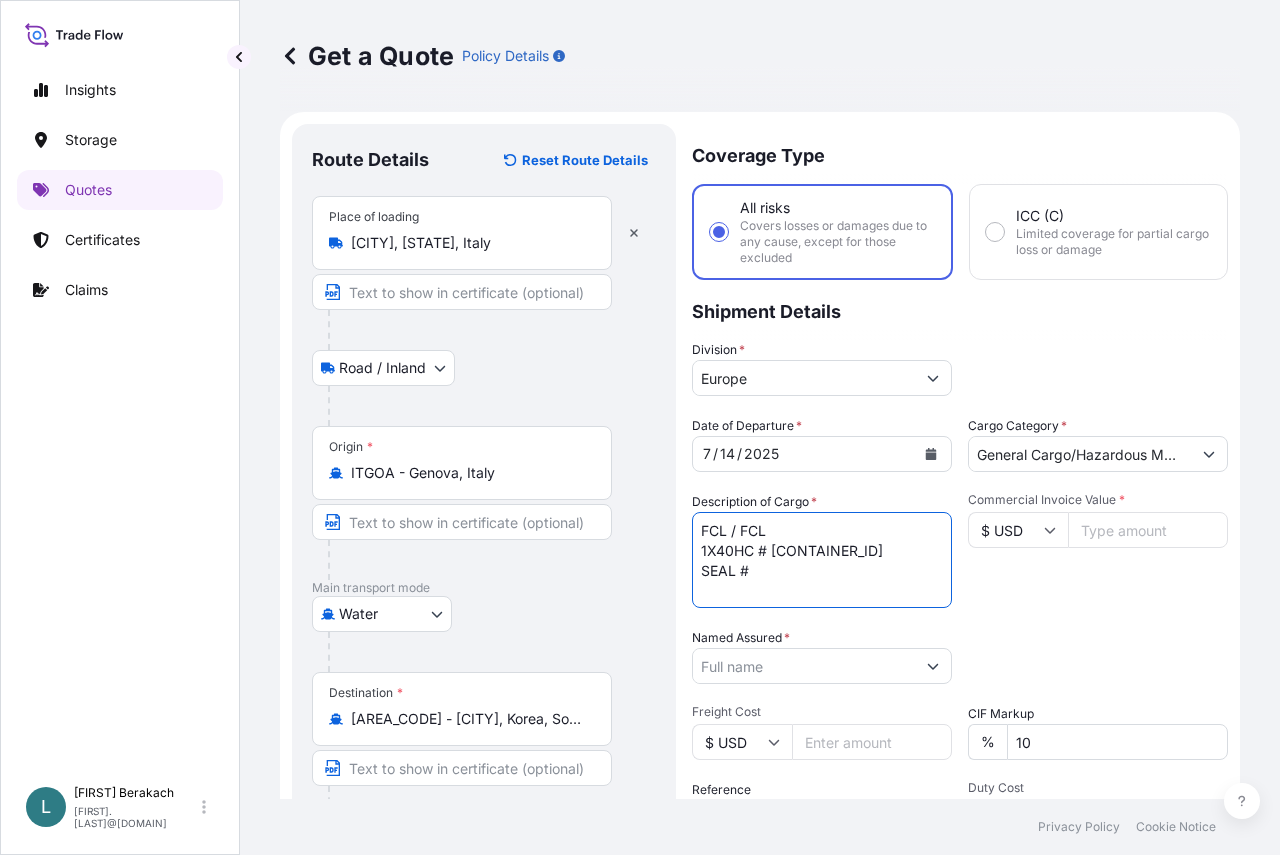 paste on "M0033863" 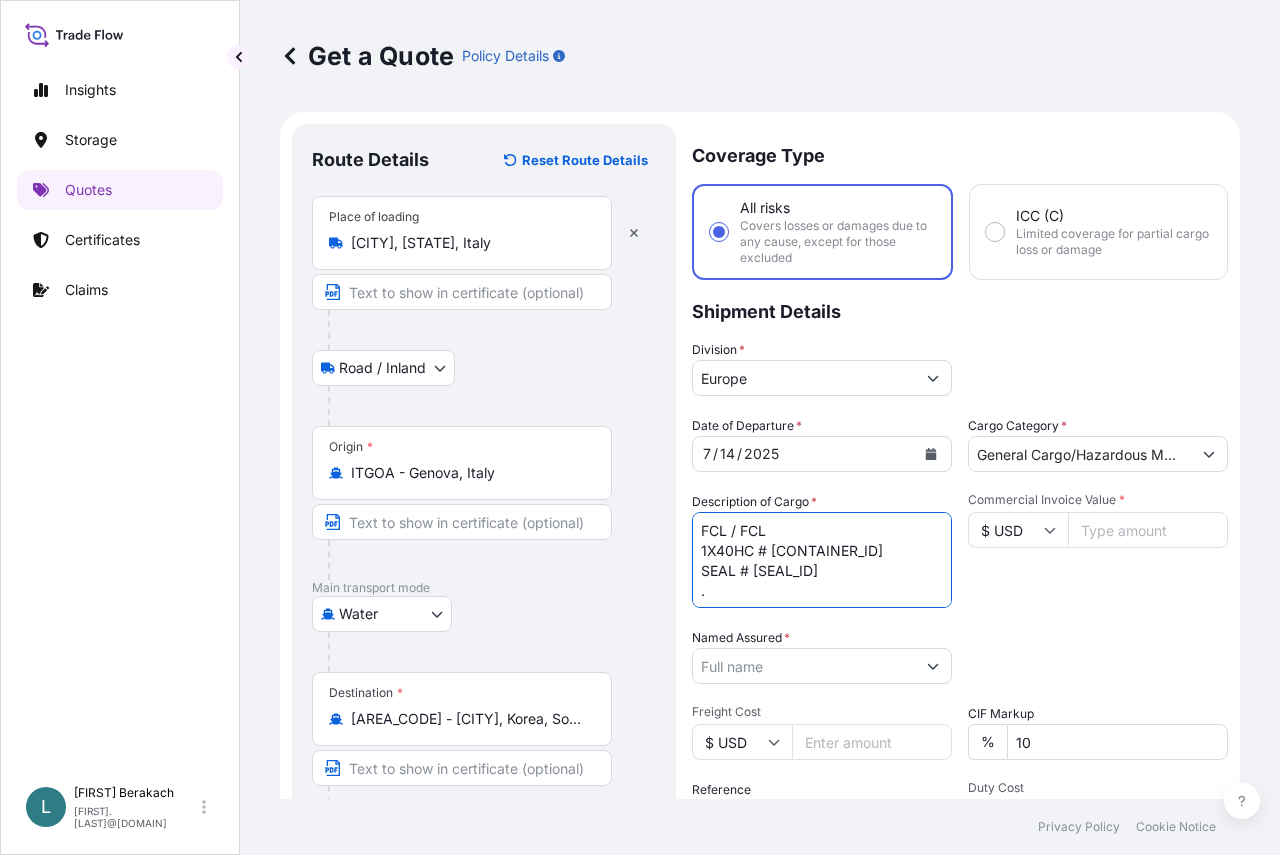 scroll, scrollTop: 12, scrollLeft: 0, axis: vertical 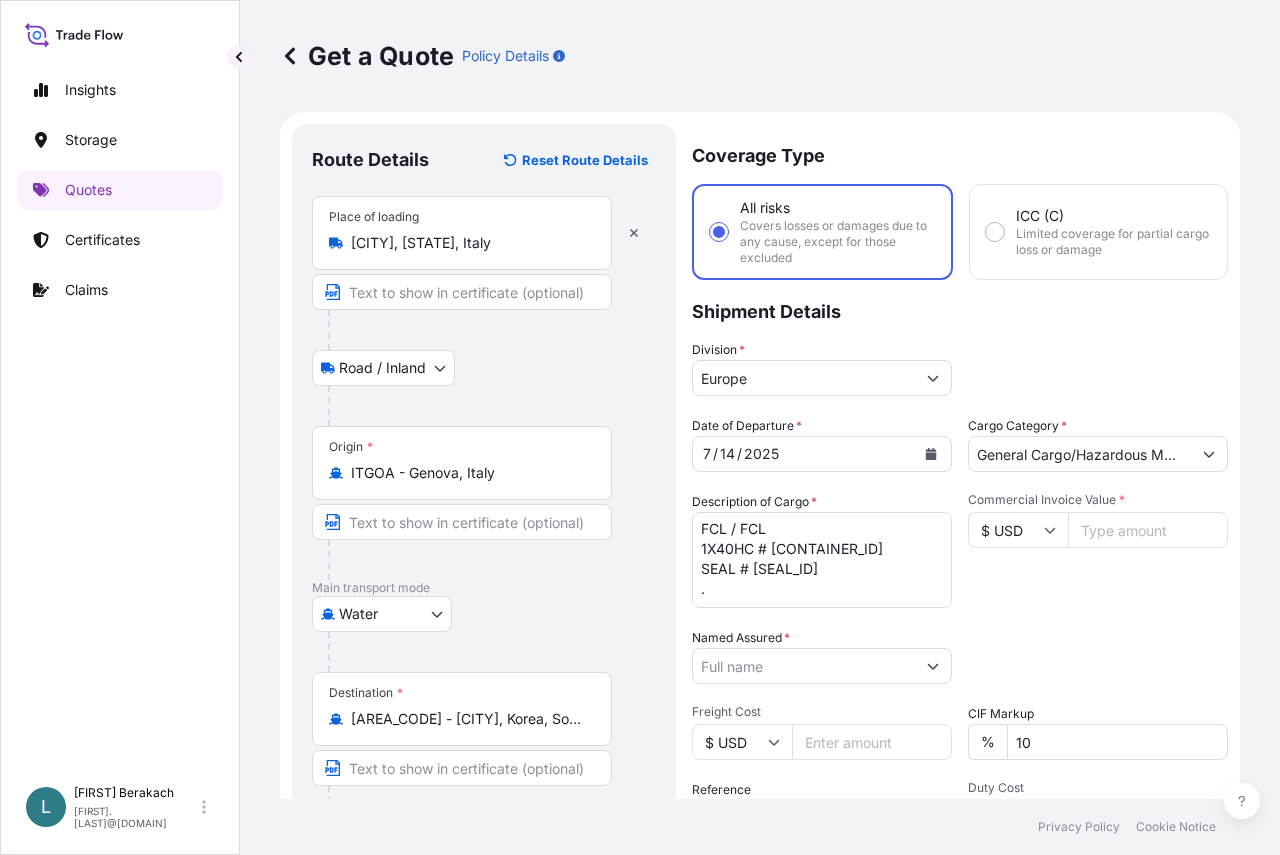 click on "FCL / FCL
1X40HC # [CONTAINER_ID]
SEAL # [SEAL_ID]
." at bounding box center [822, 560] 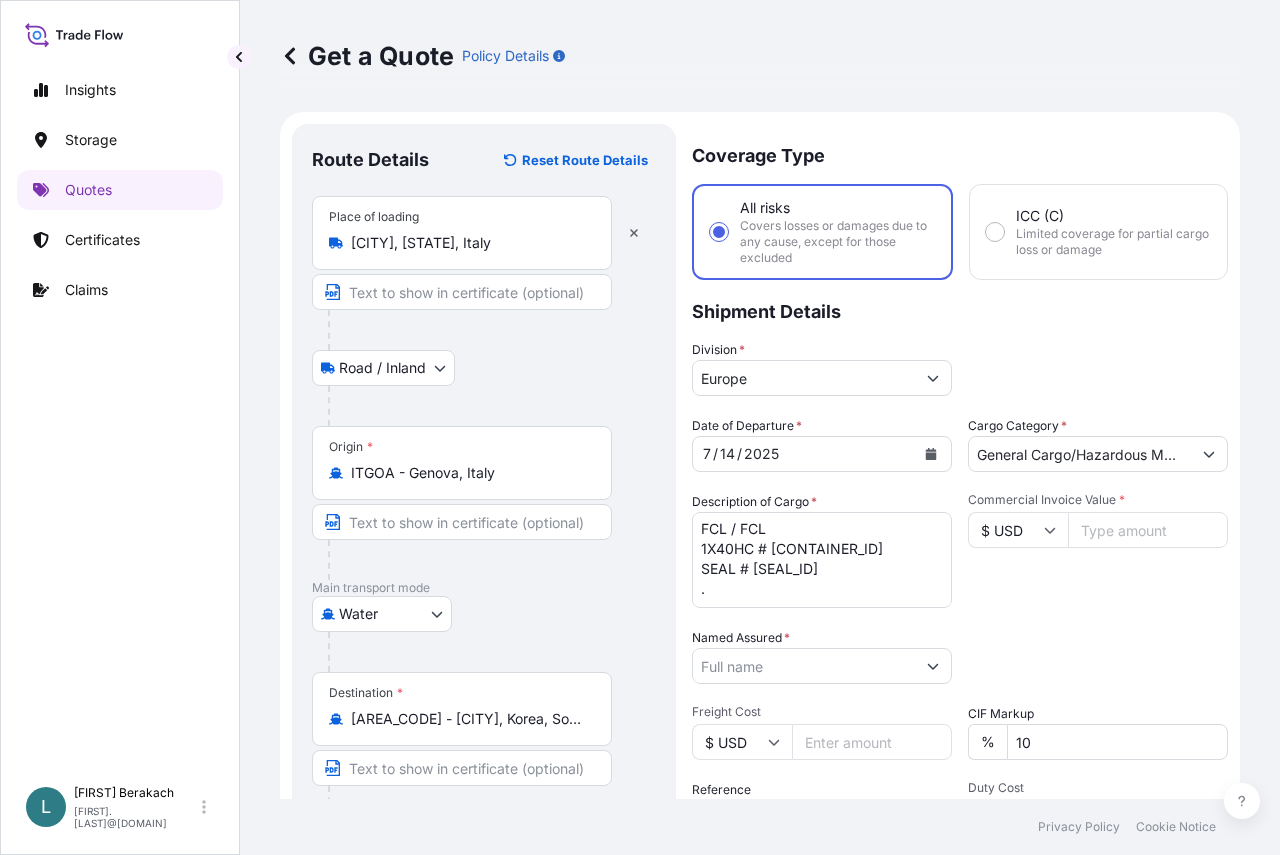 click on "FCL / FCL
1X40HC # [CONTAINER_ID]
SEAL # [SEAL_ID]
." at bounding box center [822, 560] 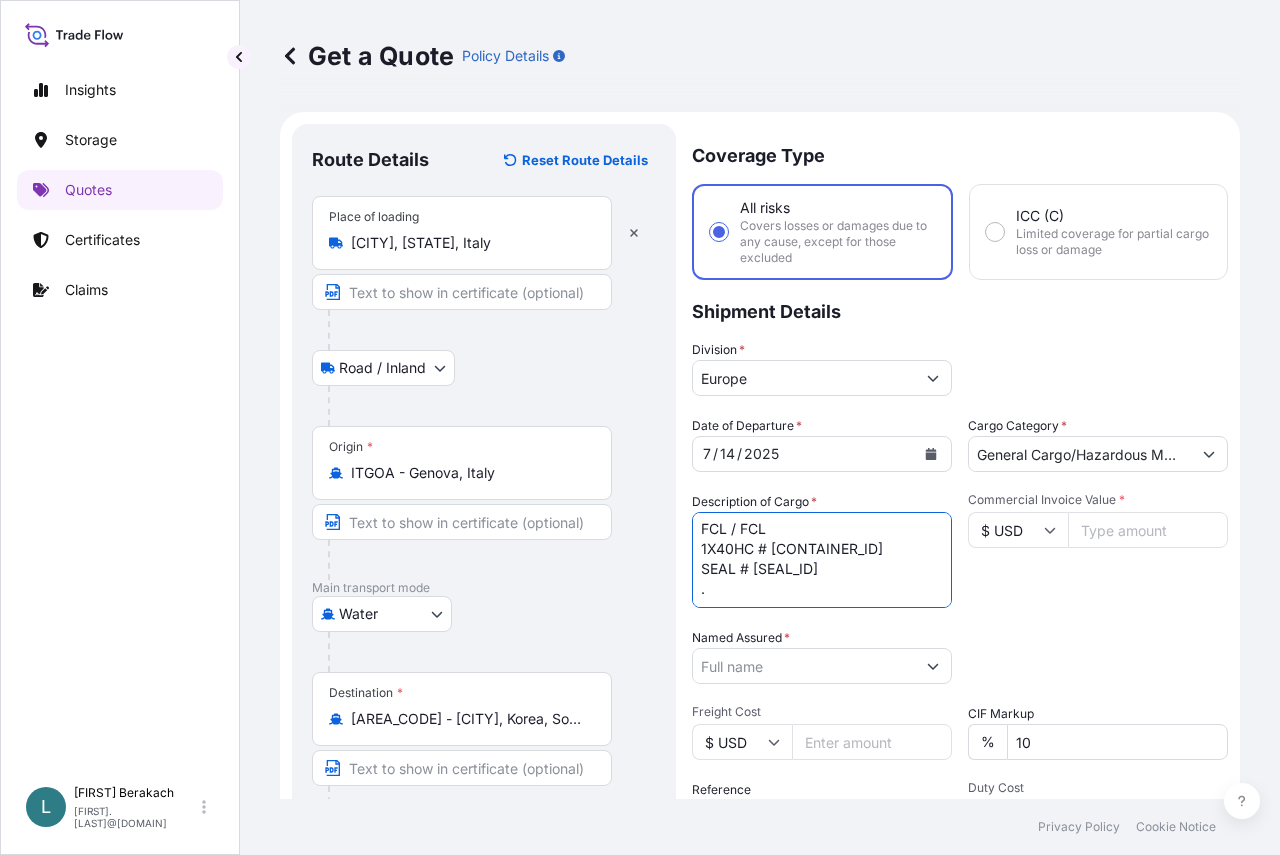 paste on "FLOCKED MATERIALS" 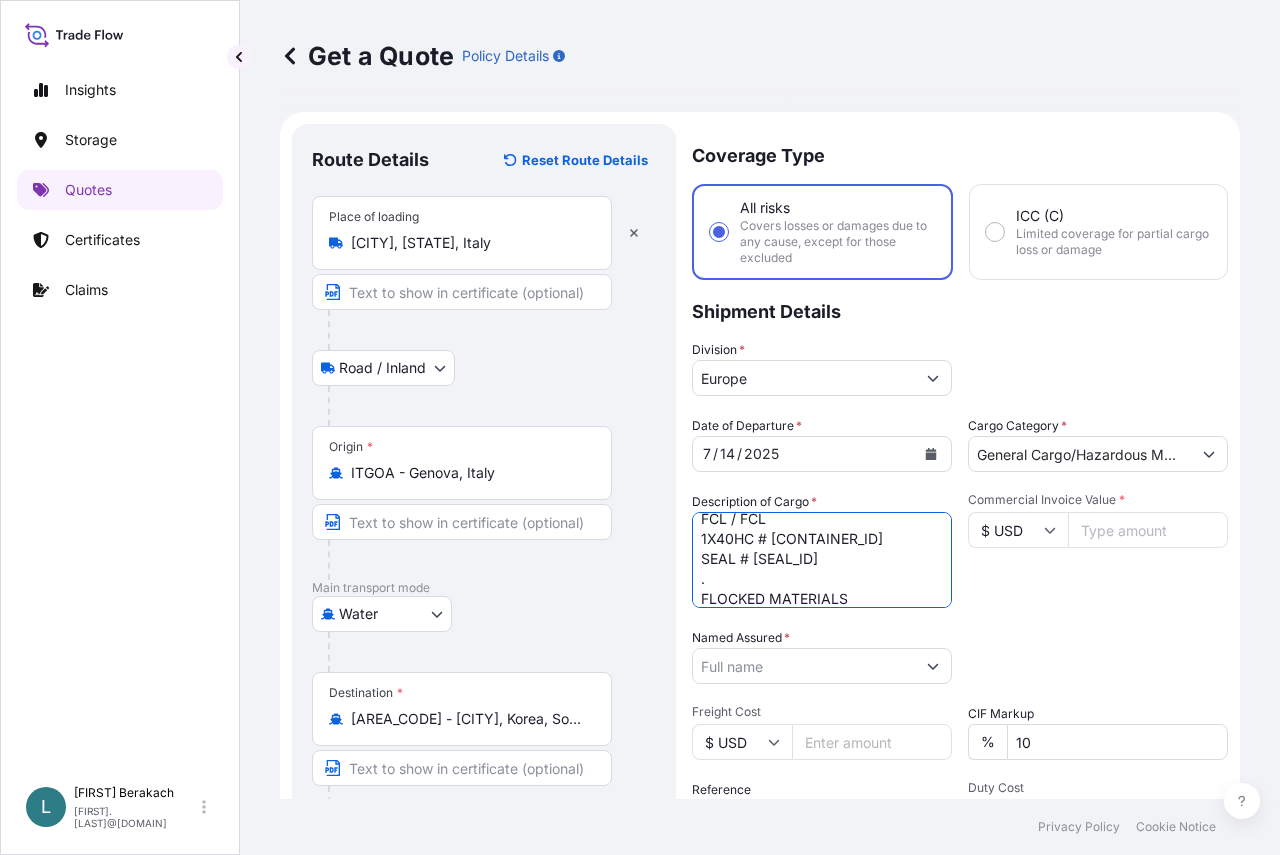 scroll, scrollTop: 32, scrollLeft: 0, axis: vertical 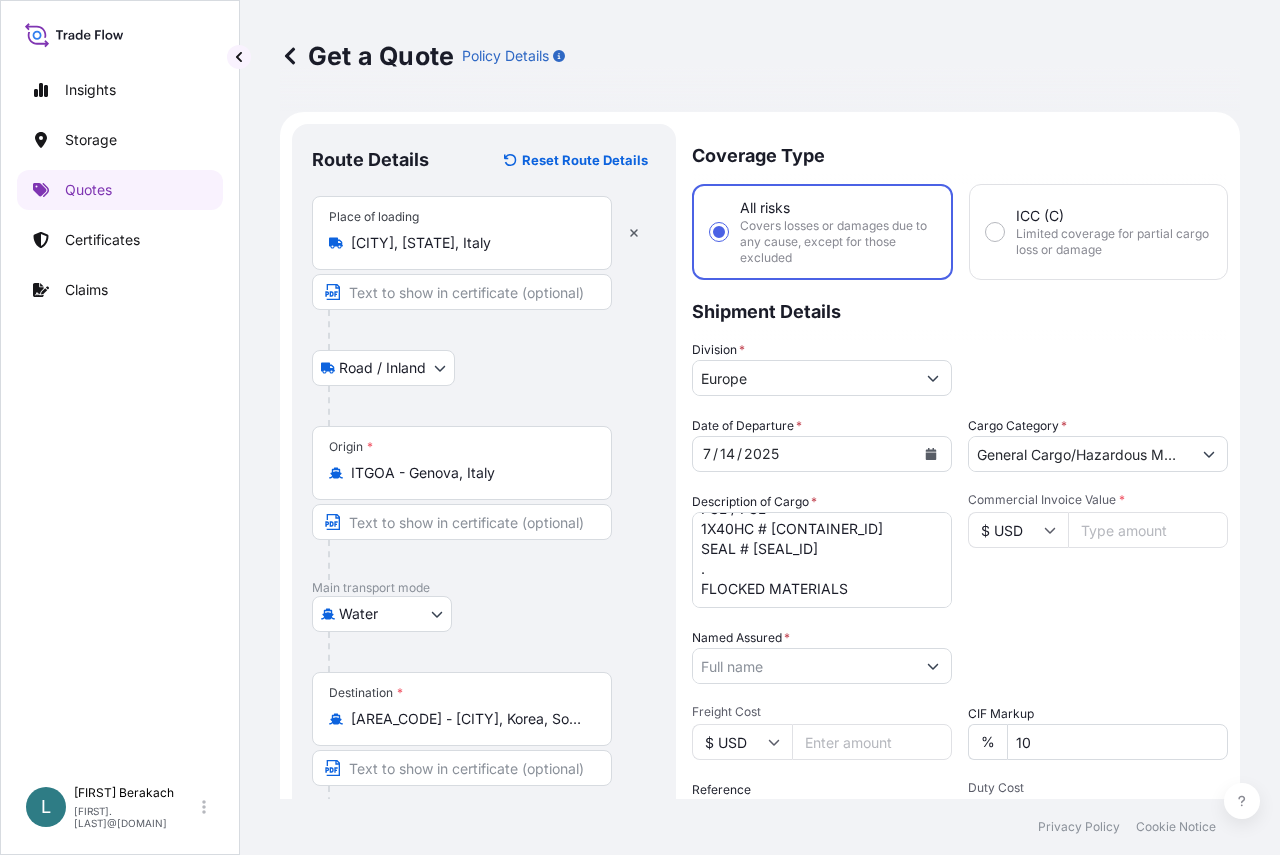 drag, startPoint x: 868, startPoint y: 579, endPoint x: 849, endPoint y: 584, distance: 19.646883 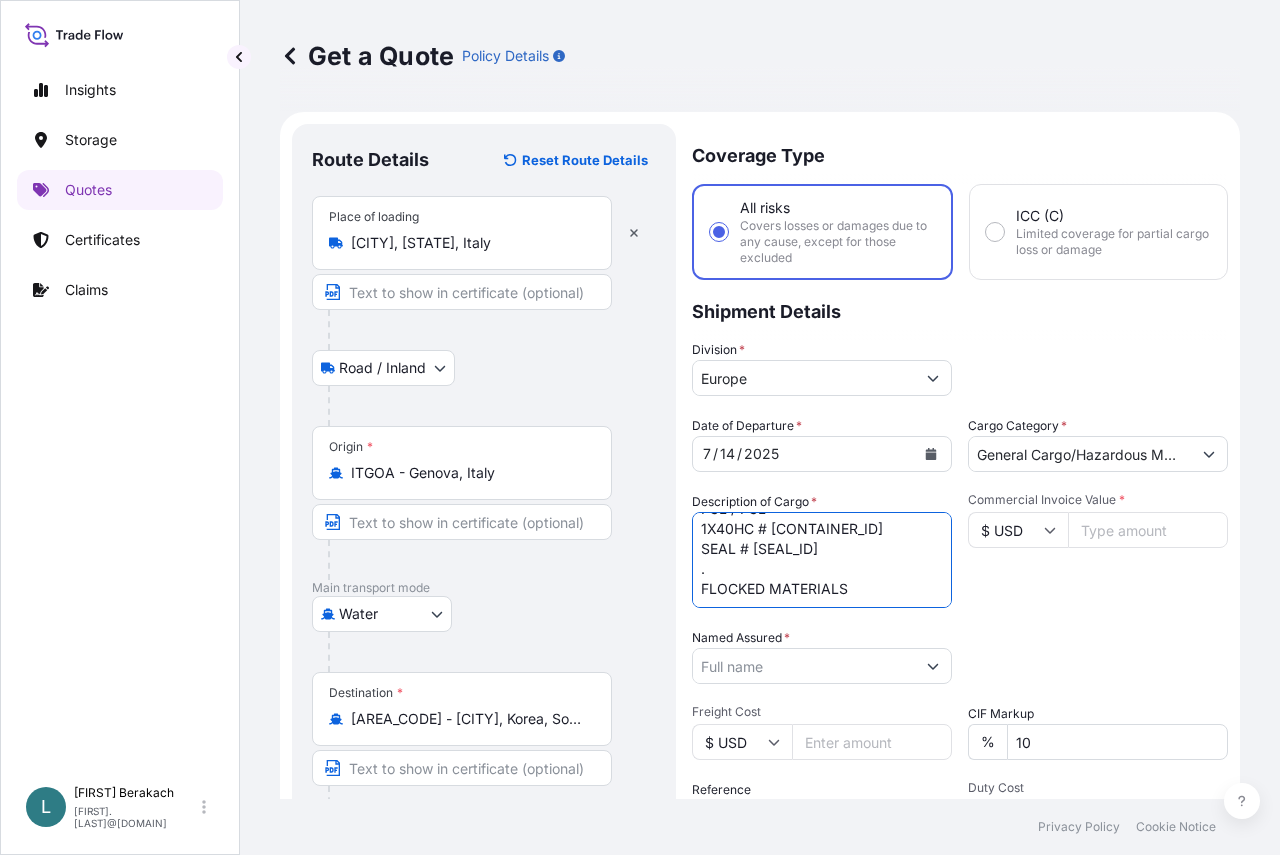 paste on "PO MT-OFR-DMT-250509-01 (FOR WY)" 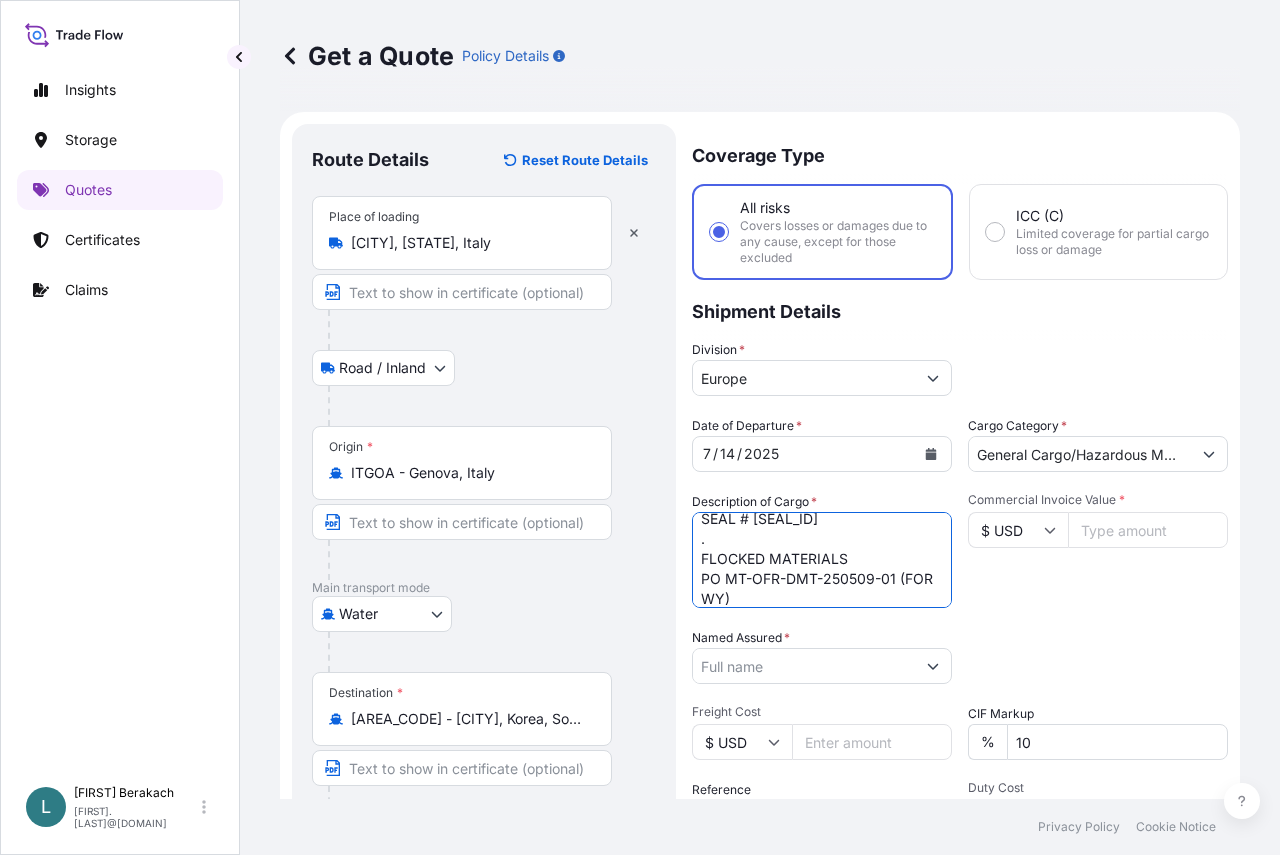 scroll, scrollTop: 72, scrollLeft: 0, axis: vertical 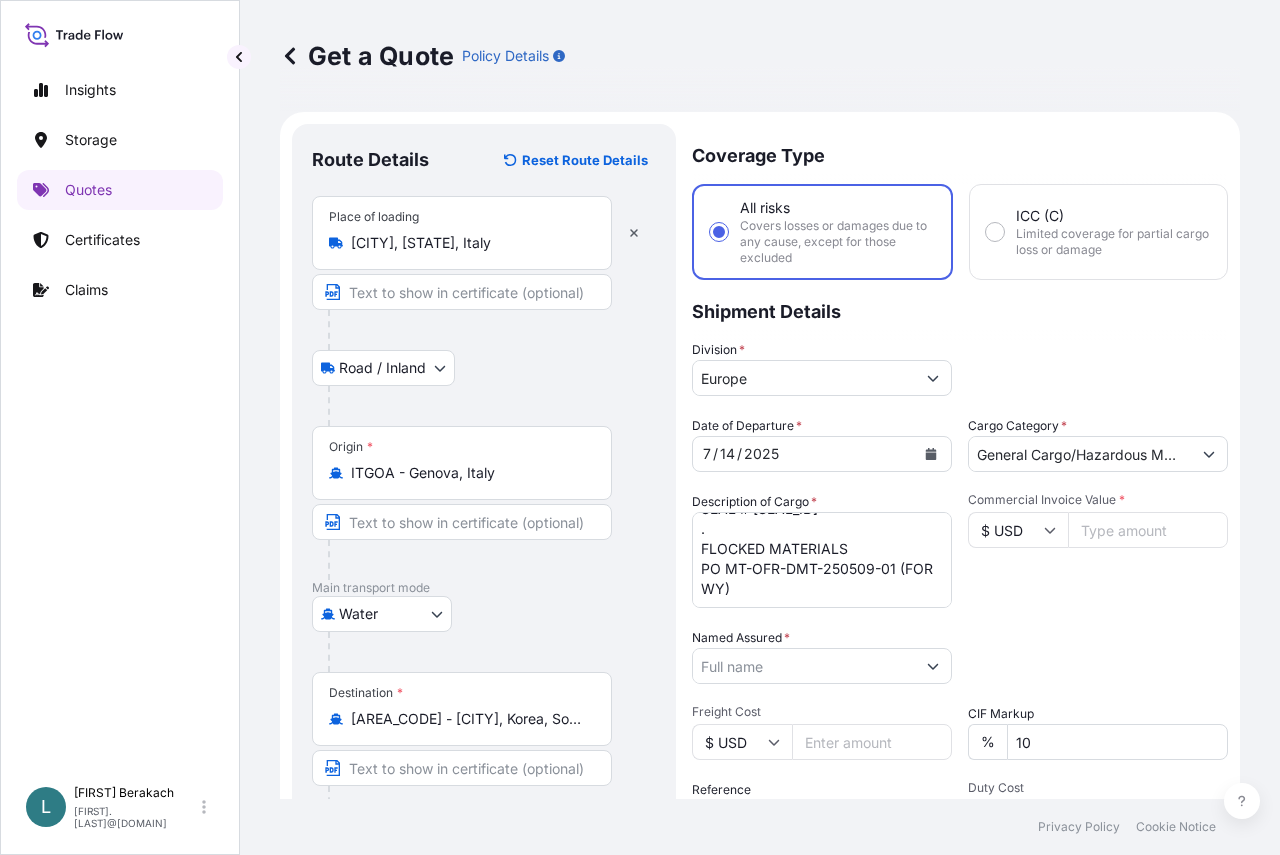 drag, startPoint x: 796, startPoint y: 590, endPoint x: 781, endPoint y: 590, distance: 15 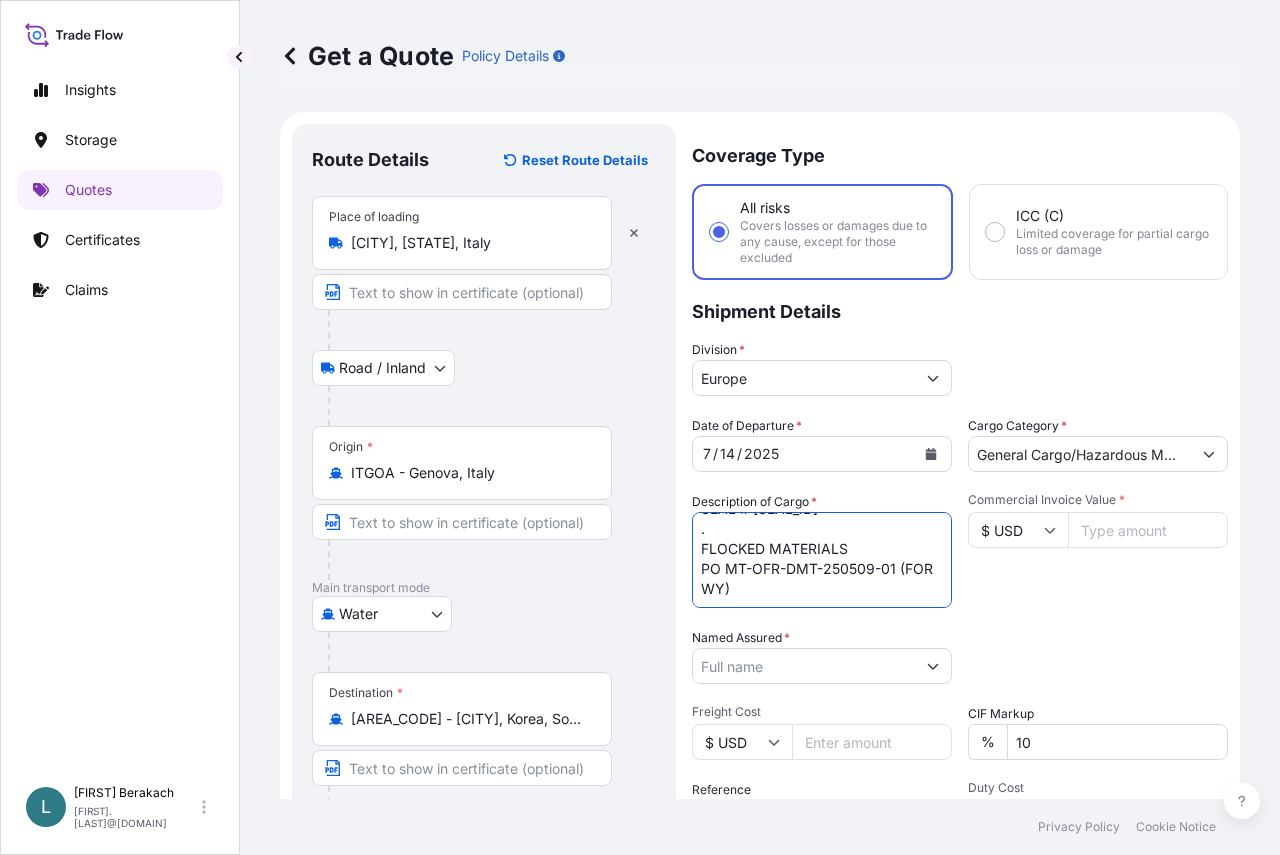 paste on "PO MT-OFR-DMT-250611-01 (FOR WY)" 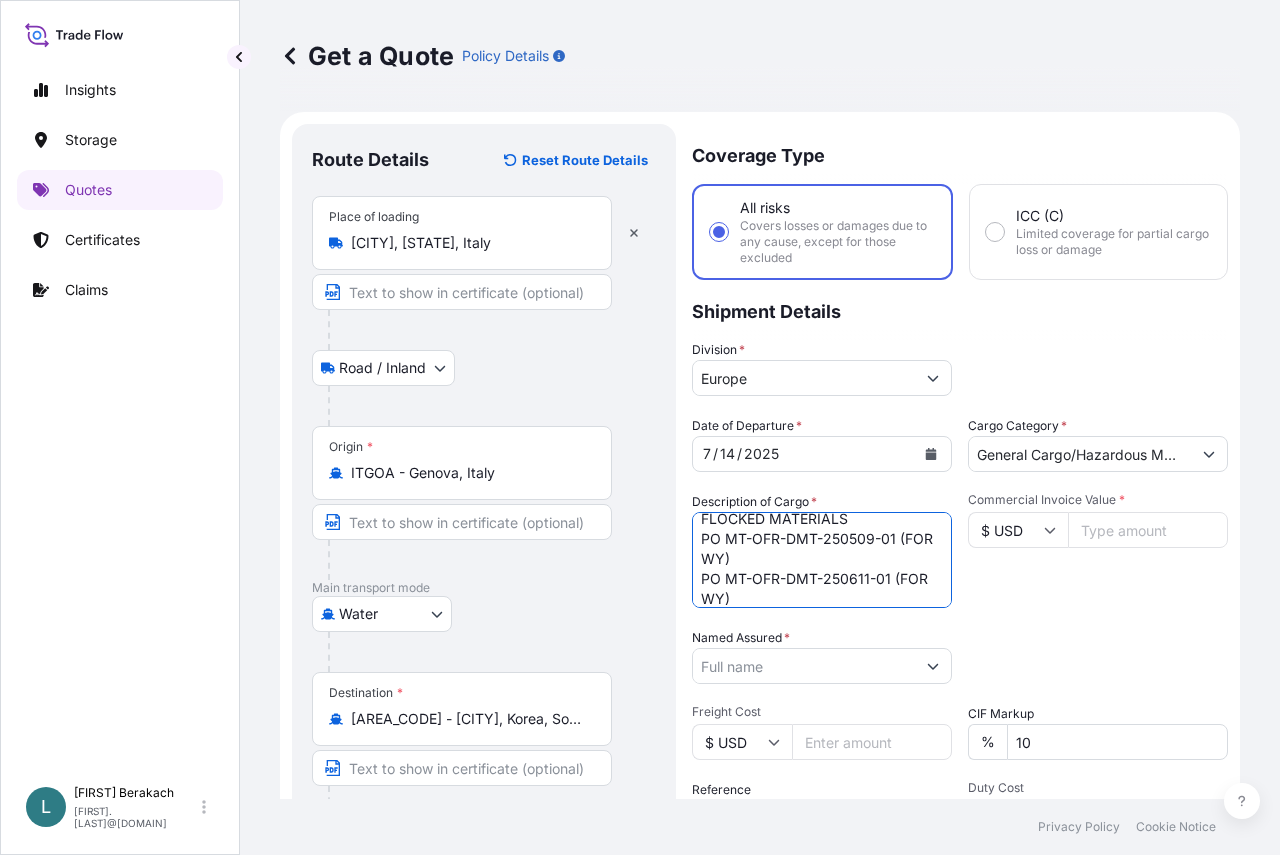 scroll, scrollTop: 112, scrollLeft: 0, axis: vertical 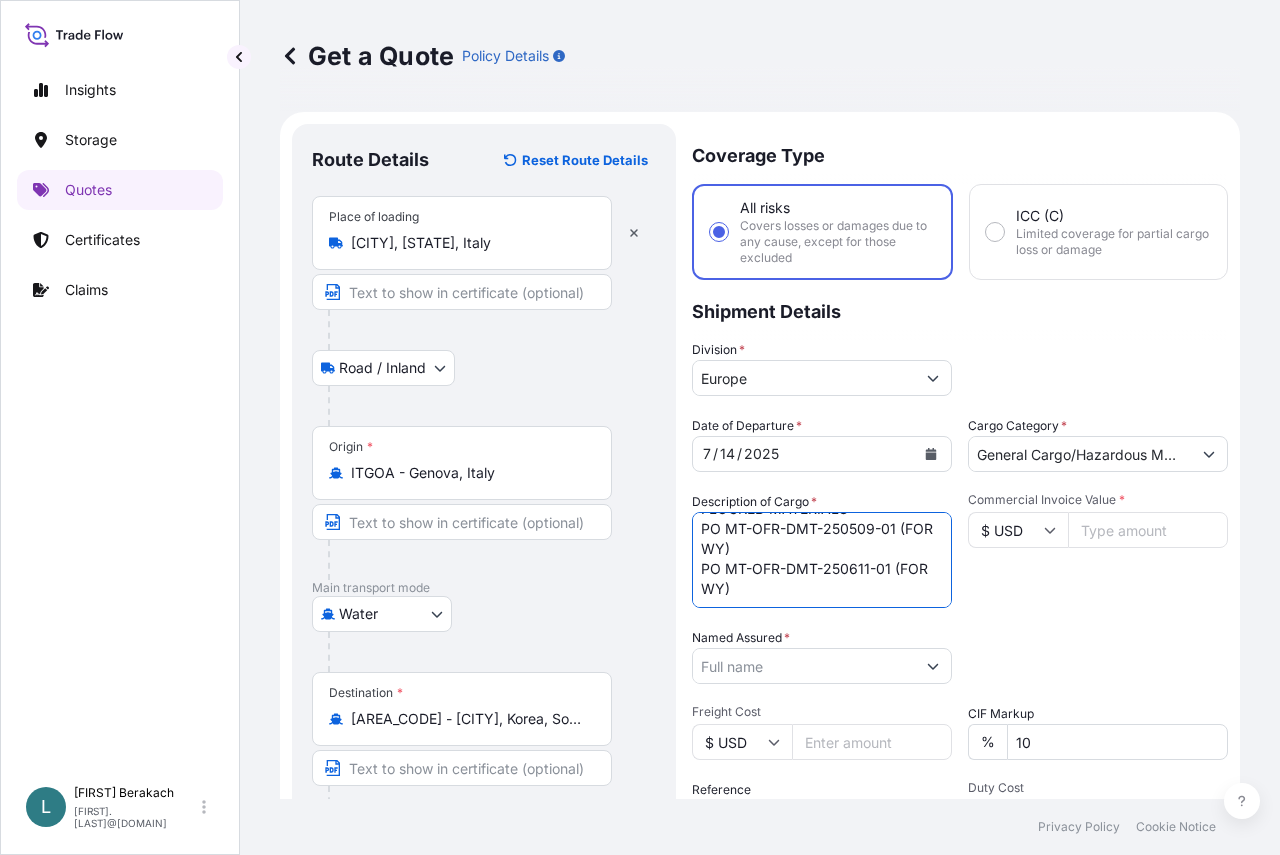 click on "FCL / FCL
1X40HC # [CONTAINER_ID]
SEAL # [SEAL_ID]
.
FLOCKED MATERIALS
PO MT-OFR-DMT-250509-01 (FOR WY)
PO MT-OFR-DMT-250611-01 (FOR WY)" at bounding box center (822, 560) 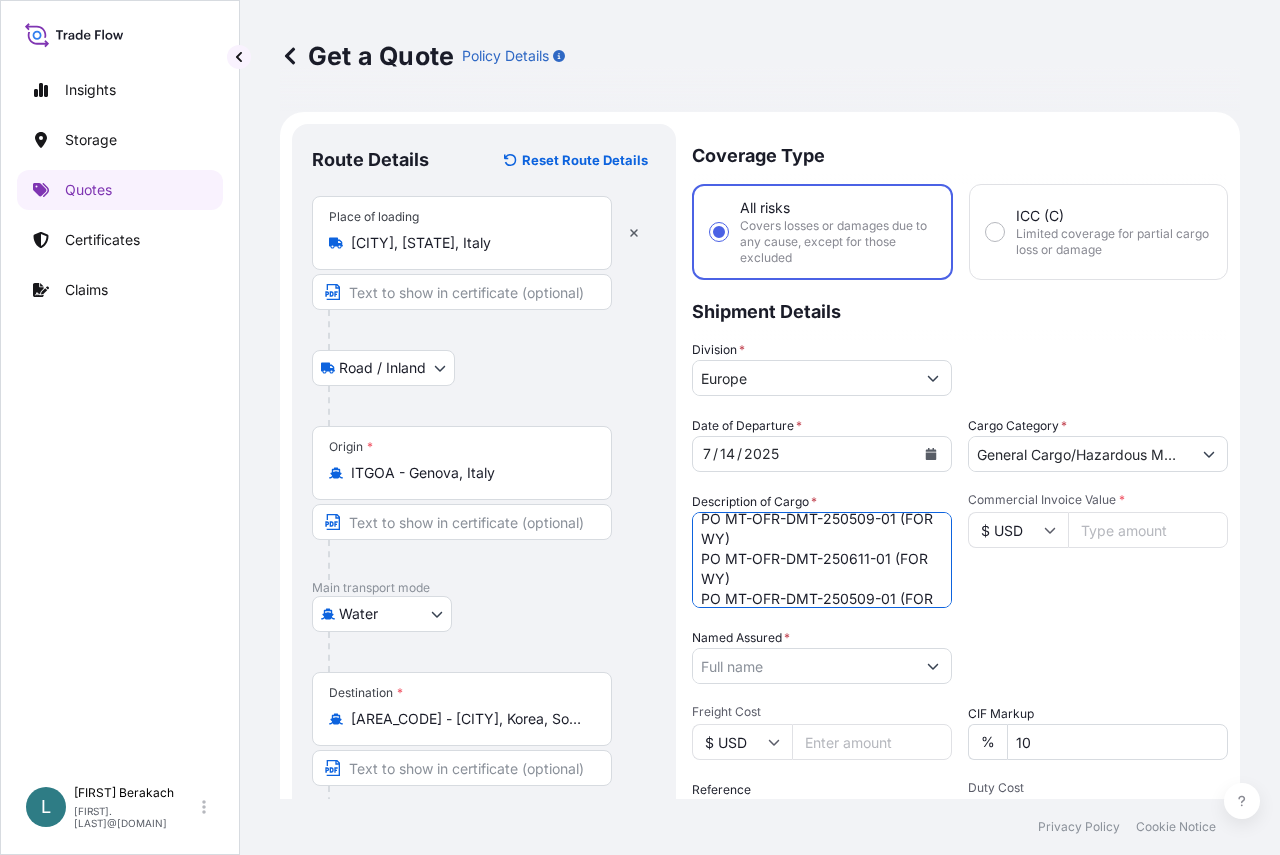 scroll, scrollTop: 132, scrollLeft: 0, axis: vertical 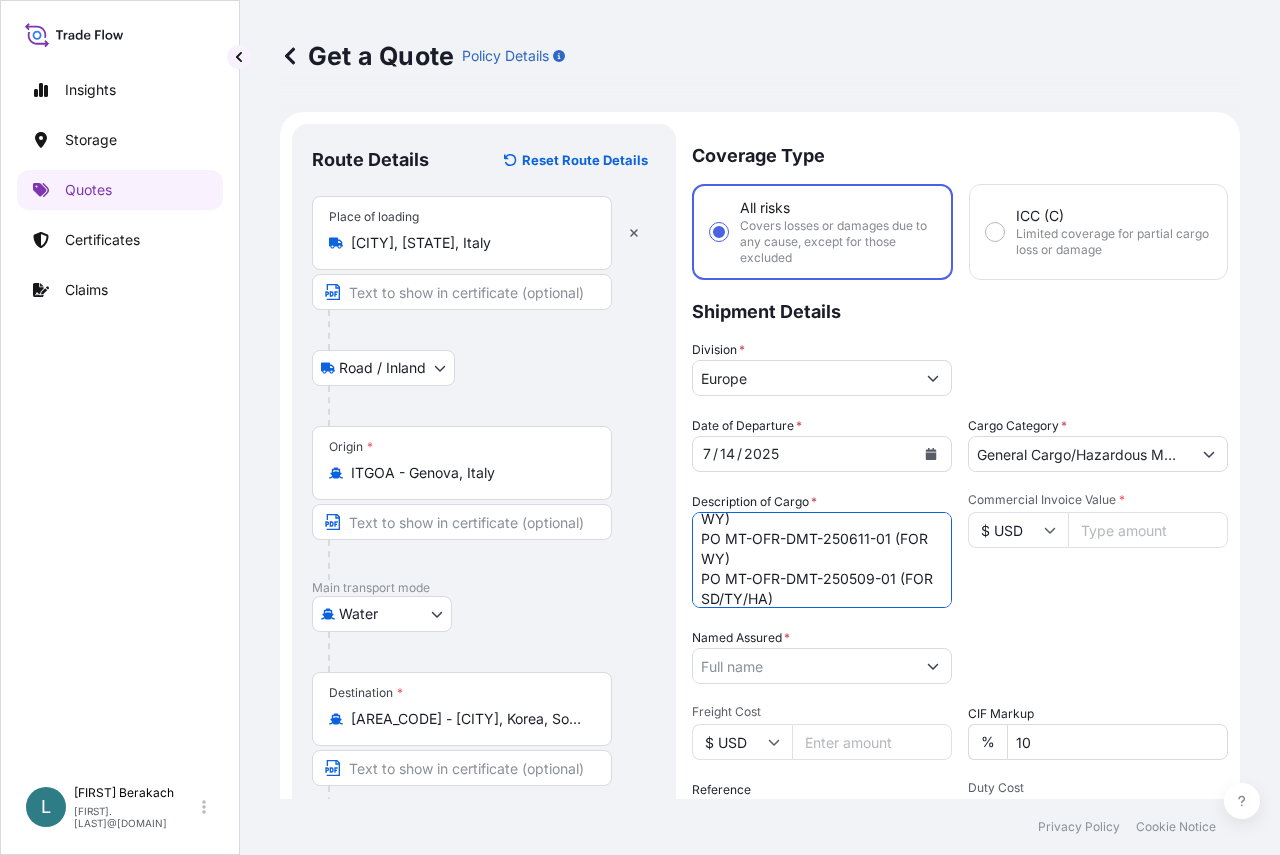 type on "FCL / FCL
1X40HC # [CONTAINER_ID]
SEAL # [SEAL_ID]
.
FLOCKED MATERIALS
PO MT-OFR-DMT-250509-01 (FOR WY)
PO MT-OFR-DMT-250611-01 (FOR WY)
PO MT-OFR-DMT-250509-01 (FOR SD/TY/HA)" 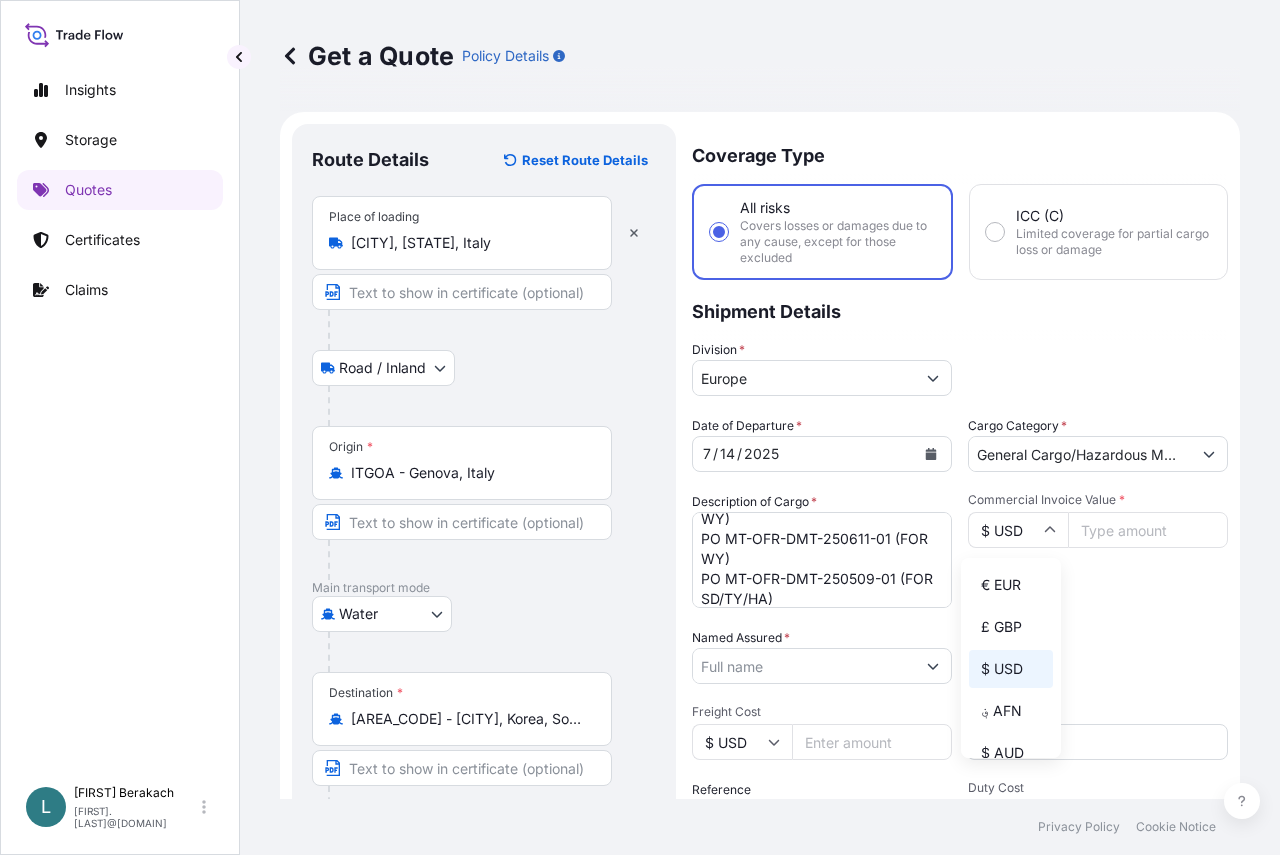 click on "$ USD" at bounding box center [1018, 530] 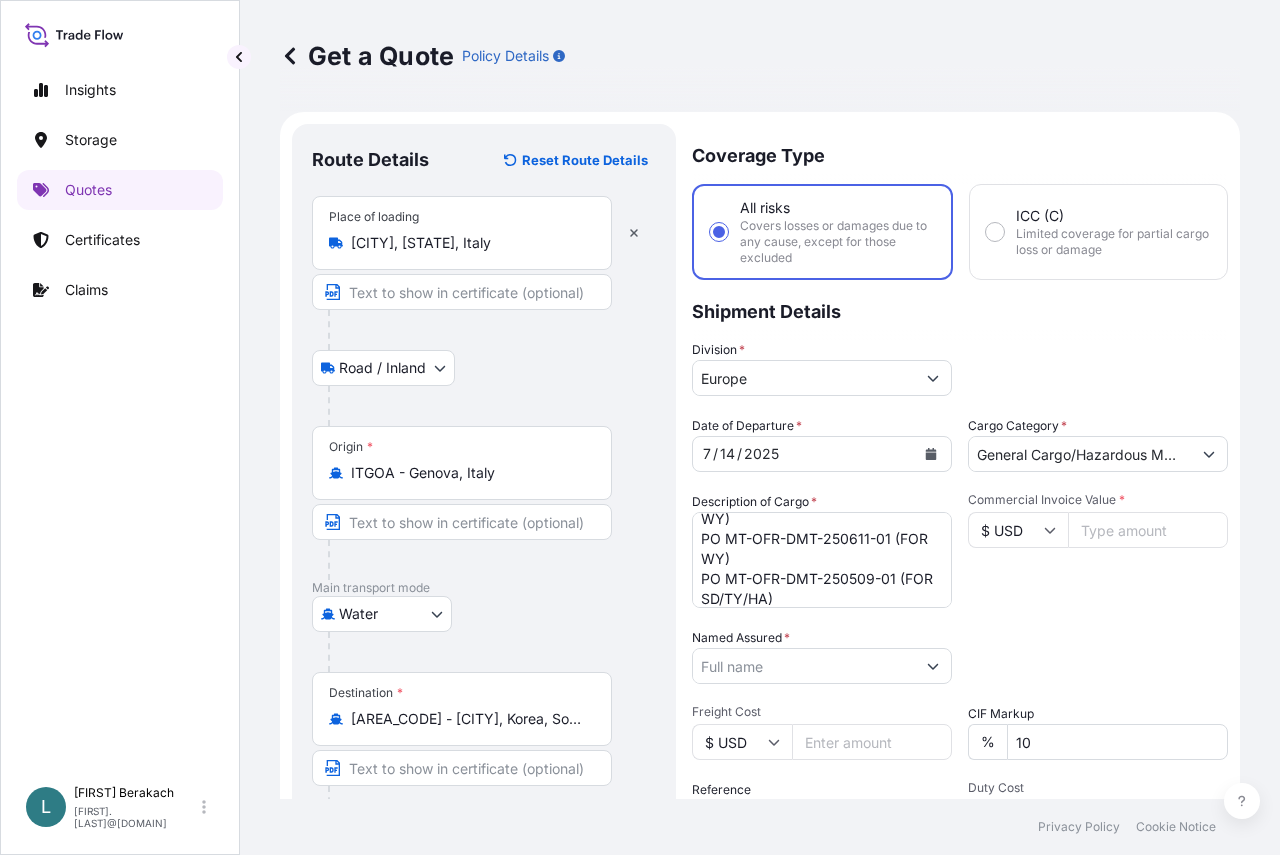 click on "$ USD" at bounding box center (1018, 530) 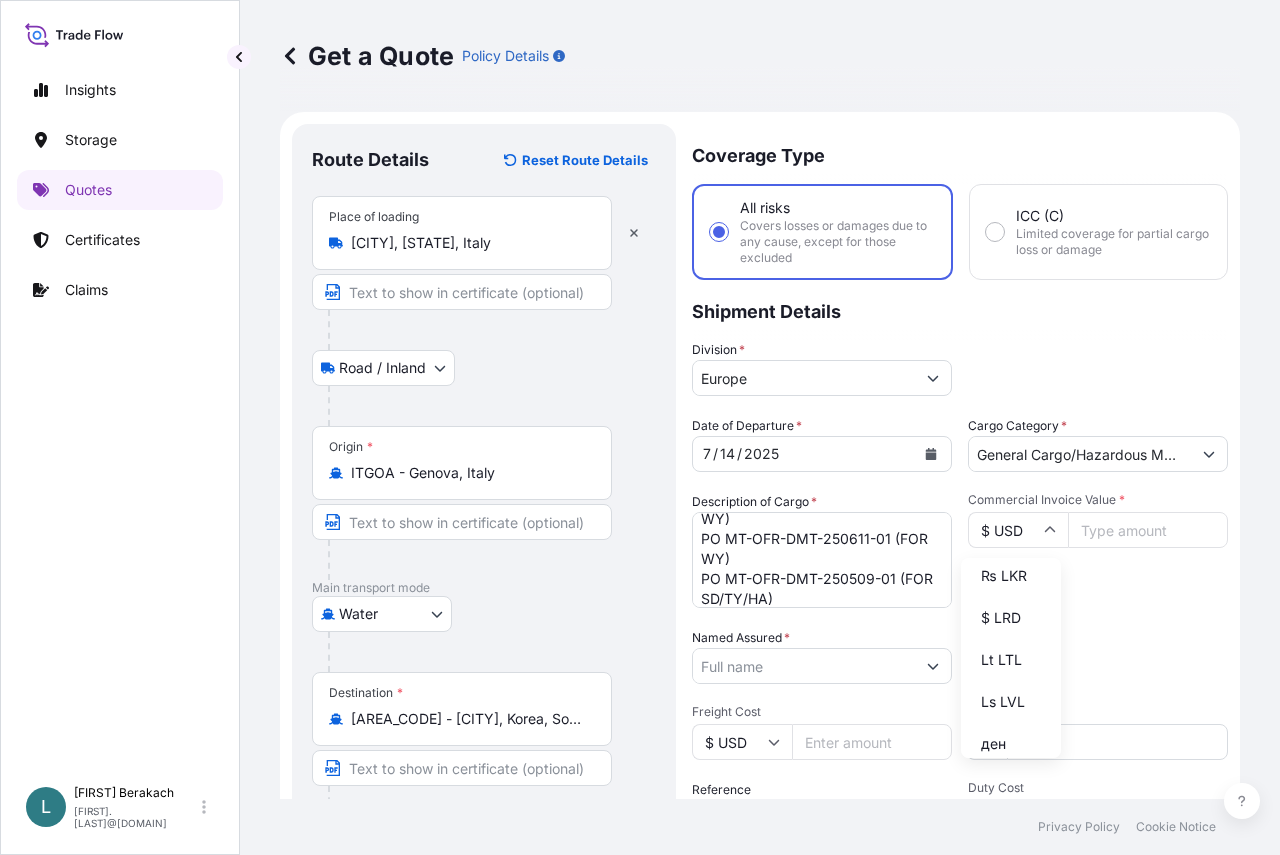 scroll, scrollTop: 2600, scrollLeft: 0, axis: vertical 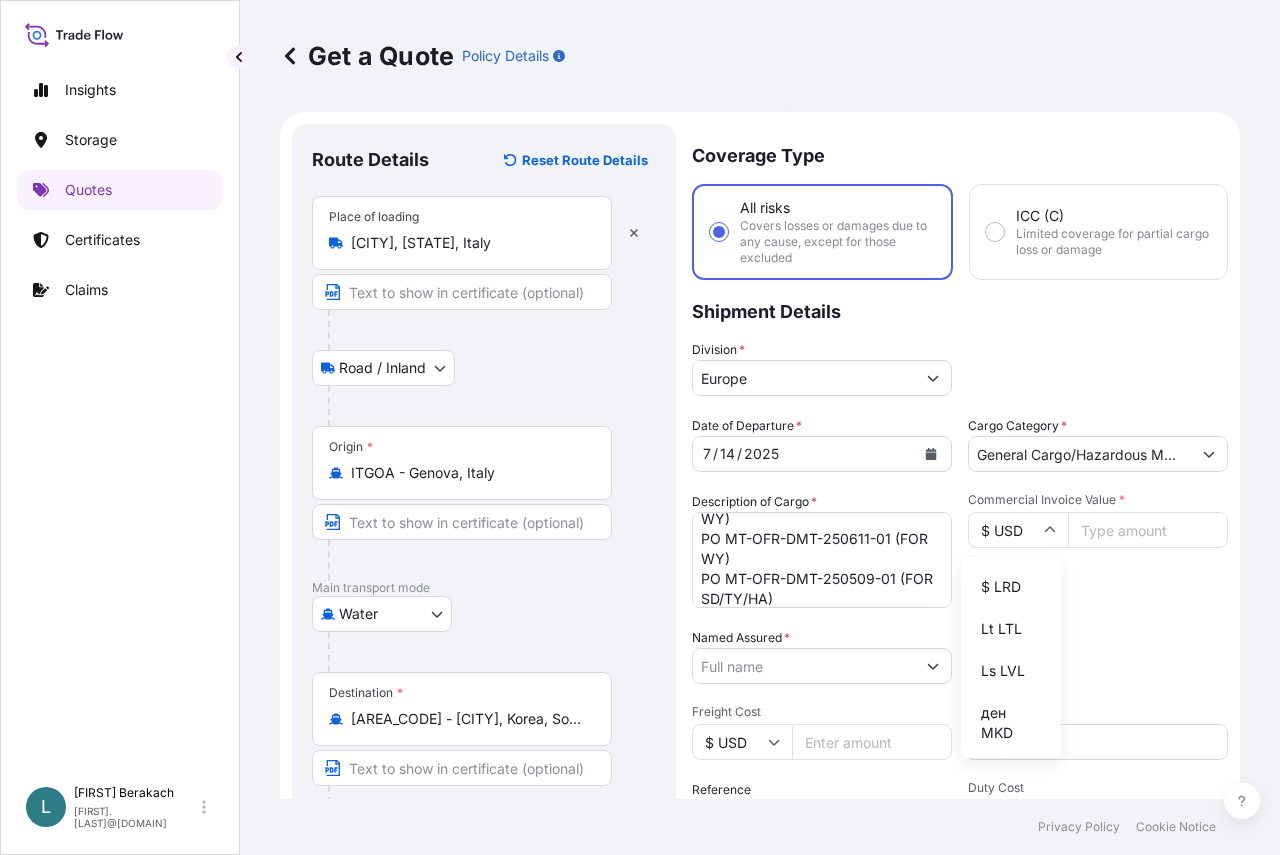 click on "₩ KRW" at bounding box center [1011, 335] 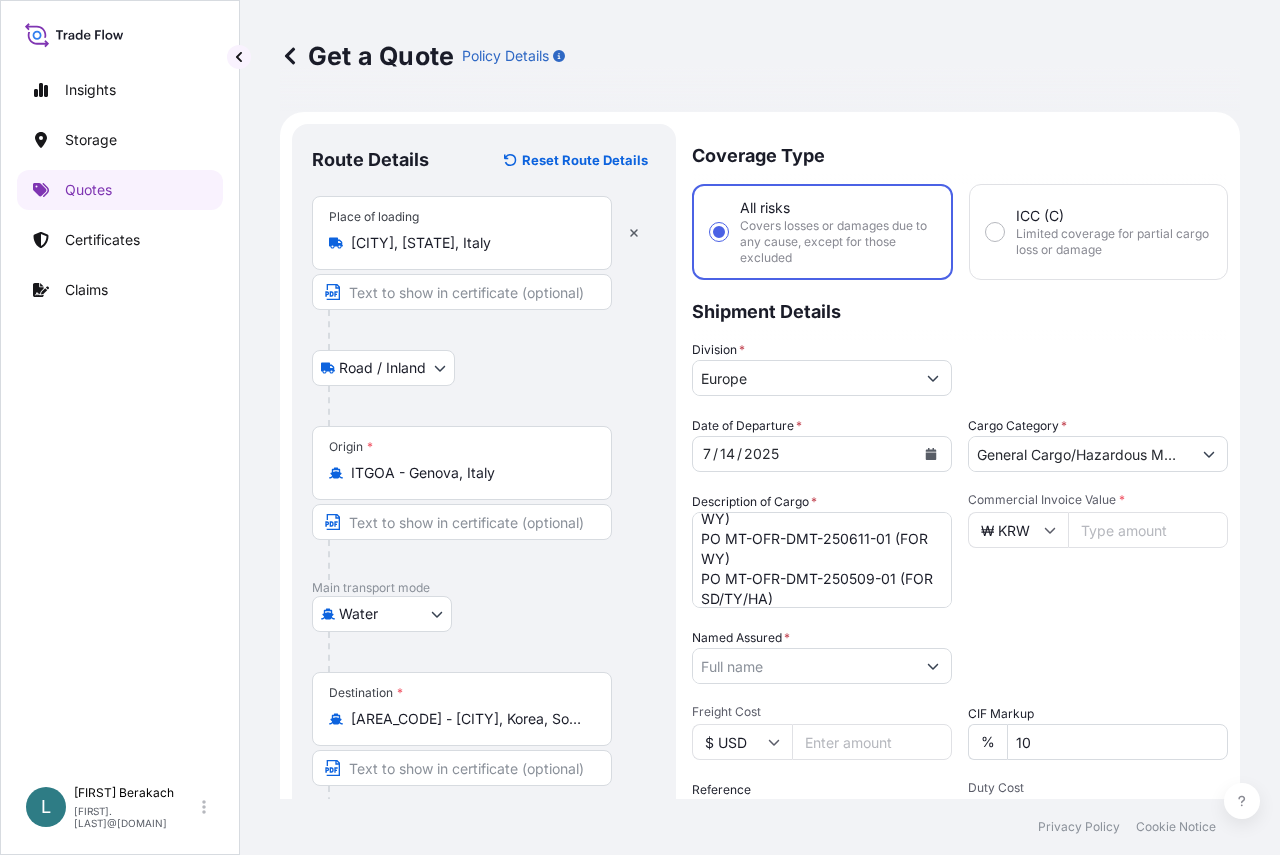 click on "Commercial Invoice Value   *" at bounding box center (1148, 530) 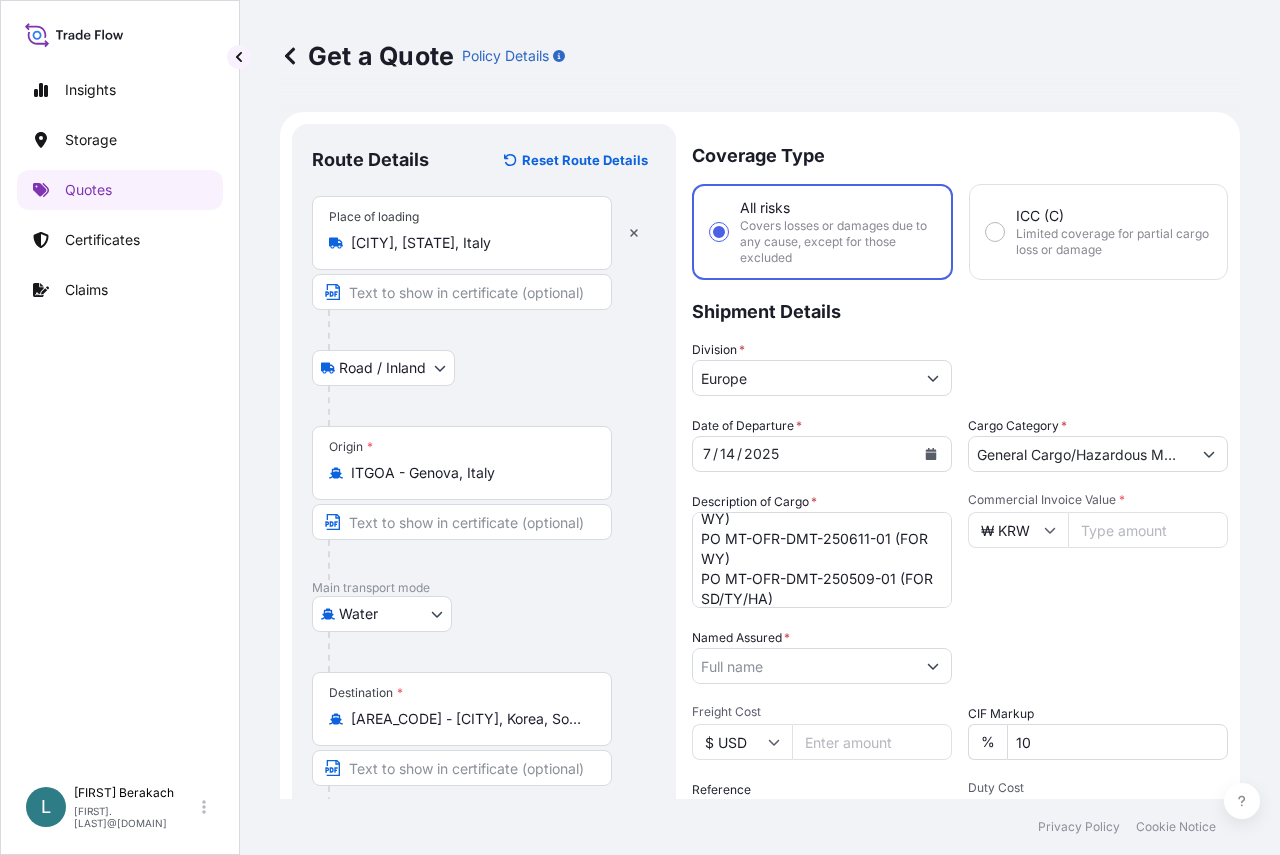click on "General Cargo/Hazardous Material" at bounding box center [1080, 454] 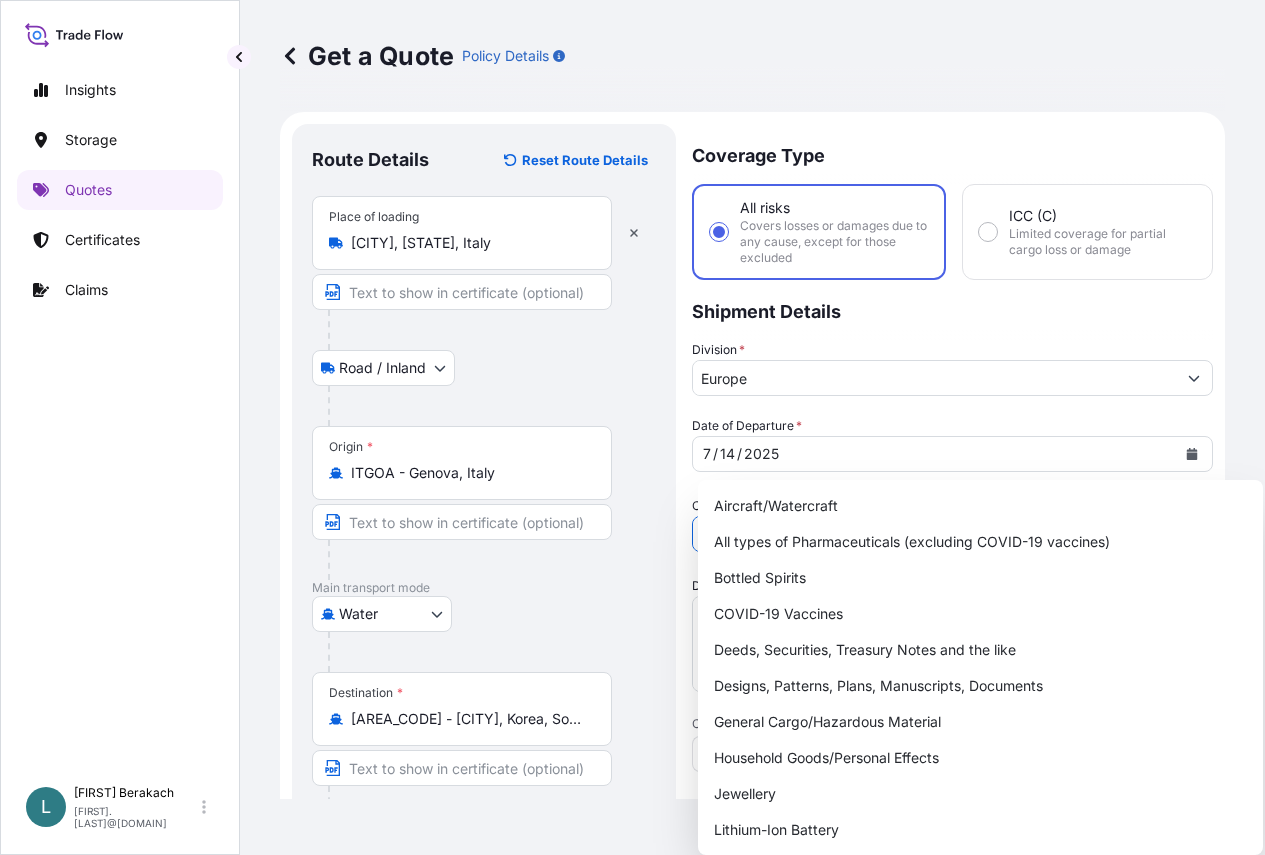 click on "General Cargo/Hazardous Material" at bounding box center [934, 534] 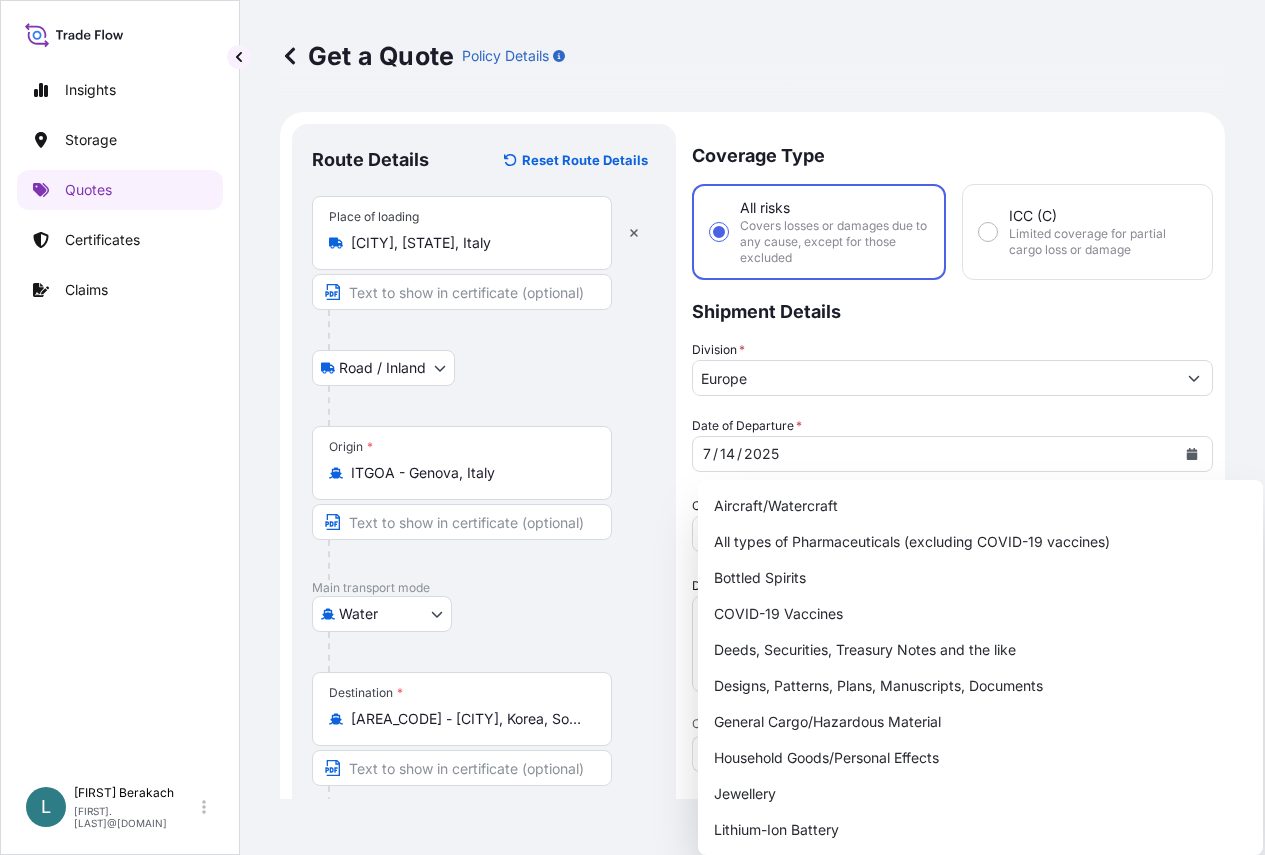 click on "Coverage Type All risks Covers losses or damages due to any cause, except for those excluded ICC (C) Limited coverage for partial cargo loss or damage Shipment Details Division * Europe Date of Departure * 7 / 14 / 2025 Cargo Category * General Cargo/Hazardous Material Description of Cargo * FCL / FCL
1X40HC # [CONTAINER_ID]
SEAL # [SEAL_ID]
.
FLOCKED MATERIALS
PO MT-OFR-DMT-250509-01 (FOR WY)
PO MT-OFR-DMT-250611-01 (FOR WY)
PO MT-OFR-DMT-250509-01 (FOR SD/TY/HA) Commercial Invoice Value   * ₩ KRW Named Assured * Packing Category Type to search a container mode Please select a primary mode of transportation first. Freight Cost   $ USD CIF Markup % 10 Reference Duty Cost   $ USD Vessel Name Marks & Numbers Letter of Credit This shipment has a letter of credit Letter of credit * Letter of credit may not exceed 12000 characters Get a Quote" at bounding box center [952, 814] 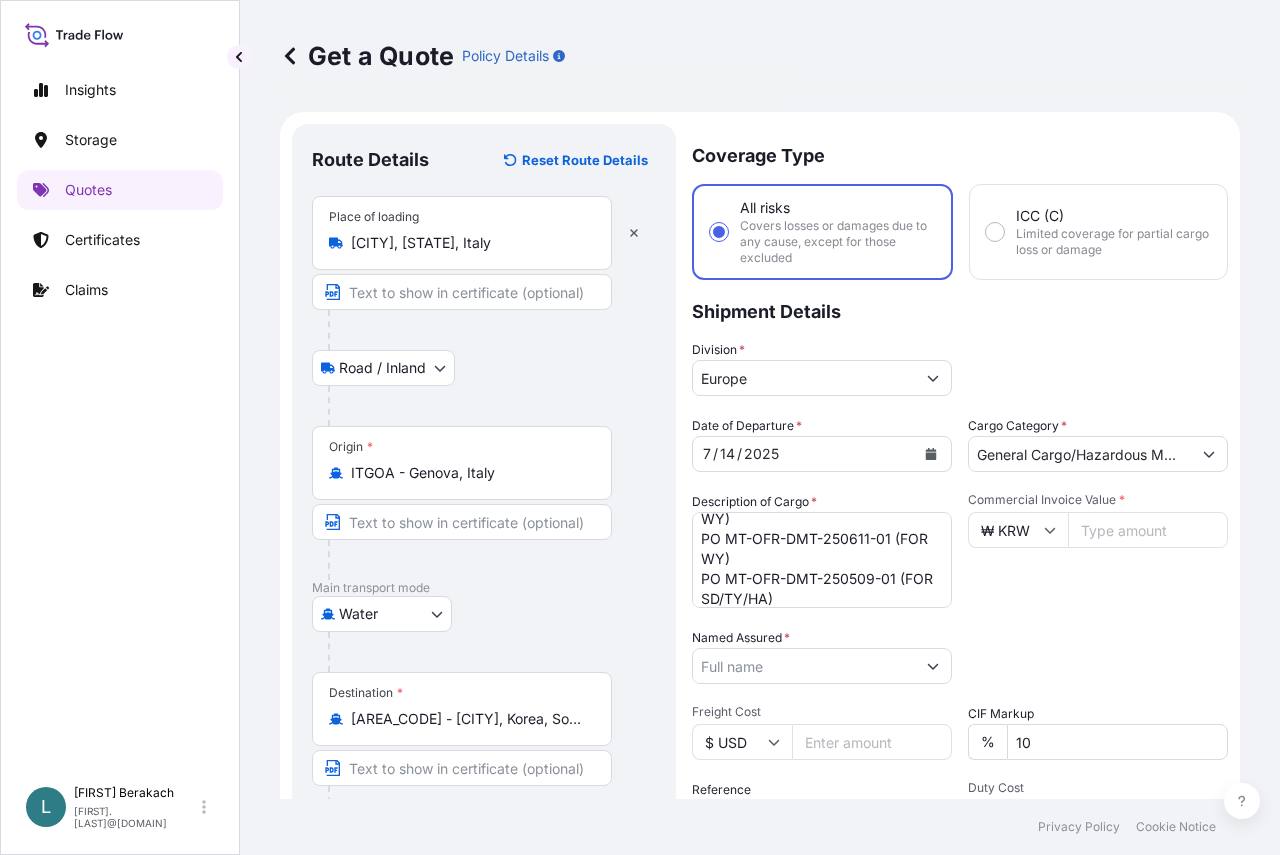 click on "Commercial Invoice Value   *" at bounding box center (1148, 530) 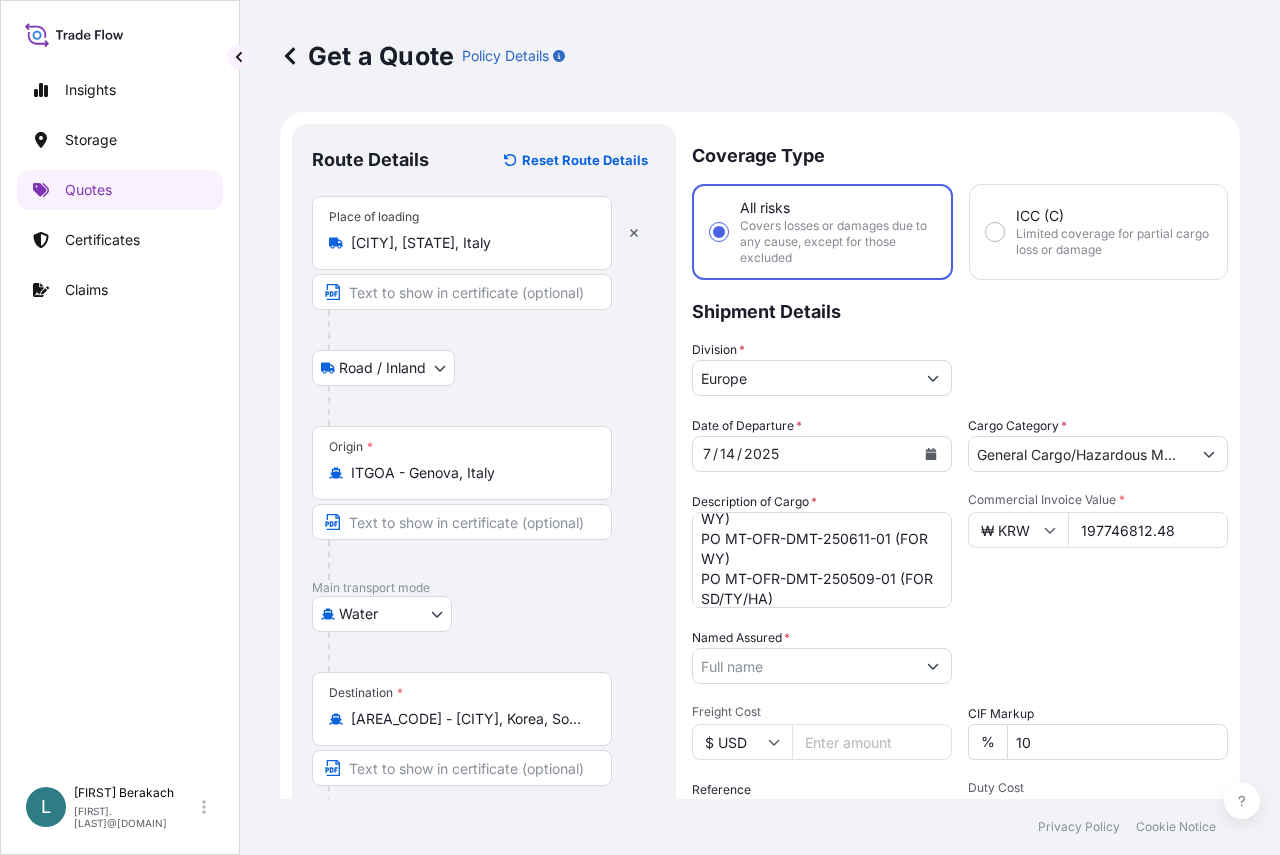 type on "197746812.48" 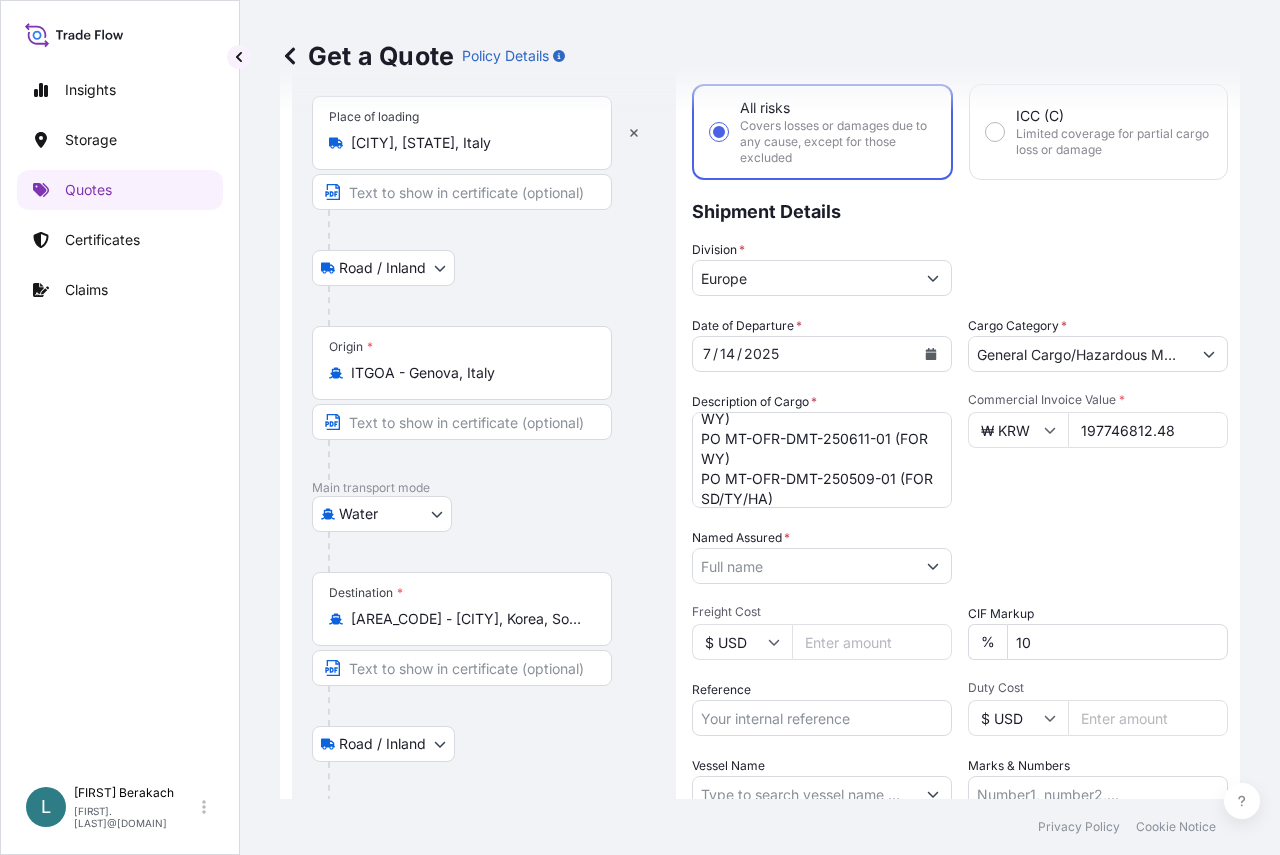 scroll, scrollTop: 200, scrollLeft: 0, axis: vertical 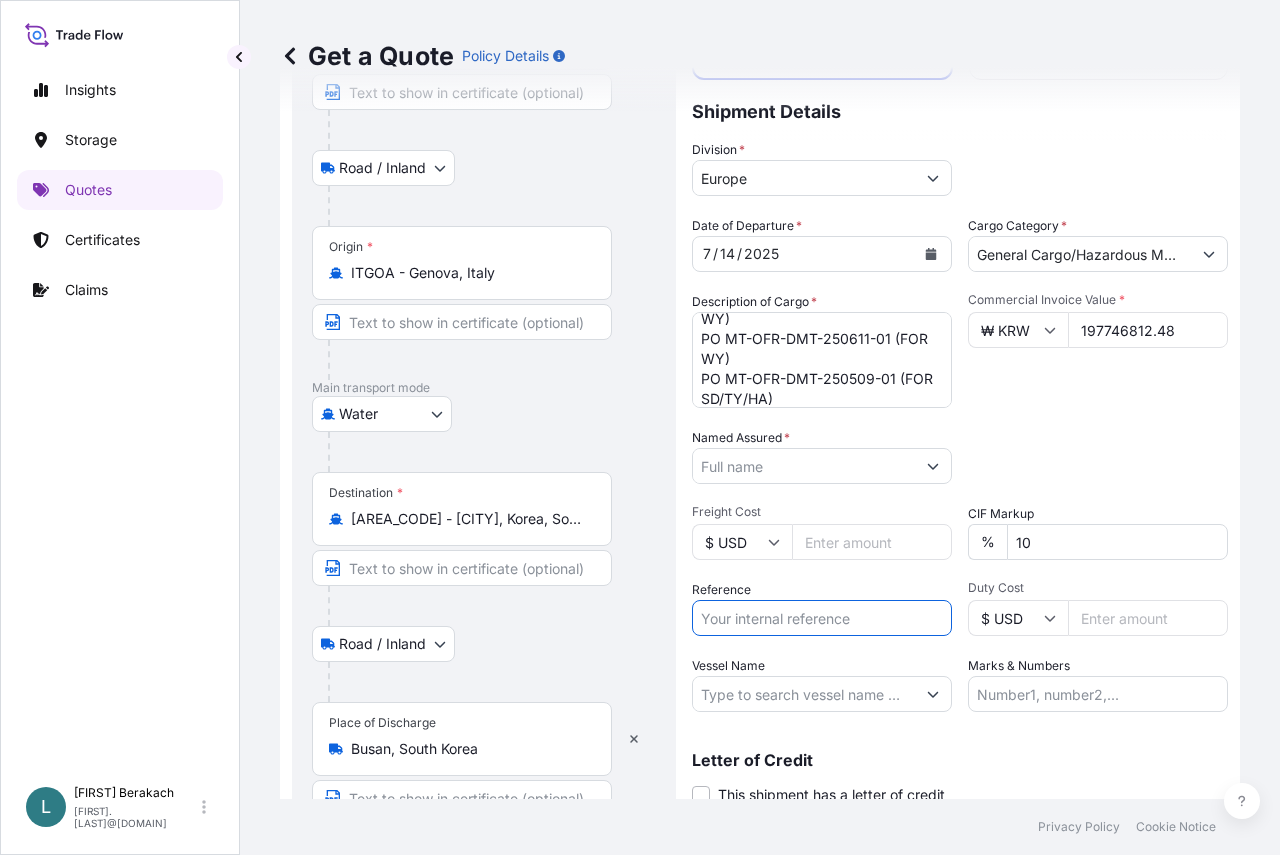 click on "Reference" at bounding box center (822, 618) 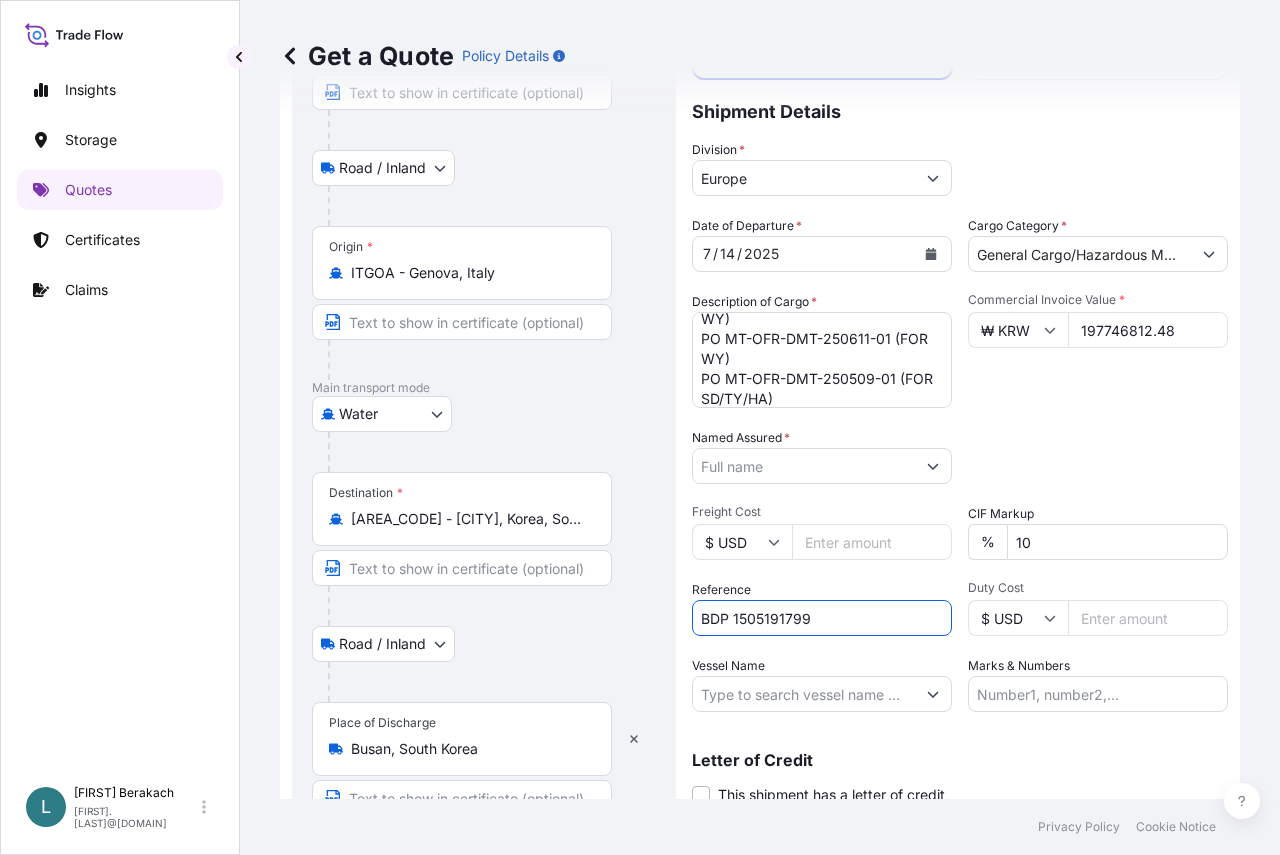 type on "BDP 1505191799" 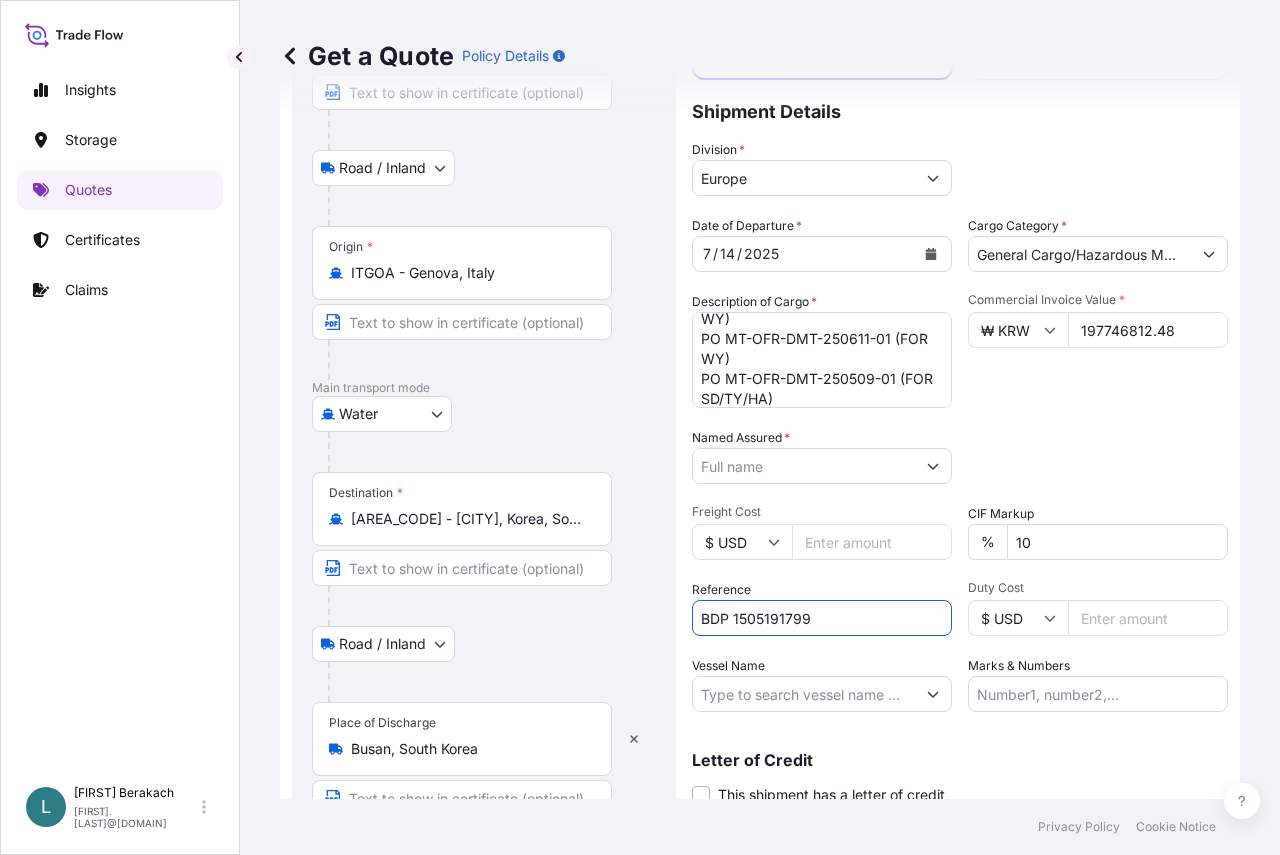 click on "Vessel Name" at bounding box center [804, 694] 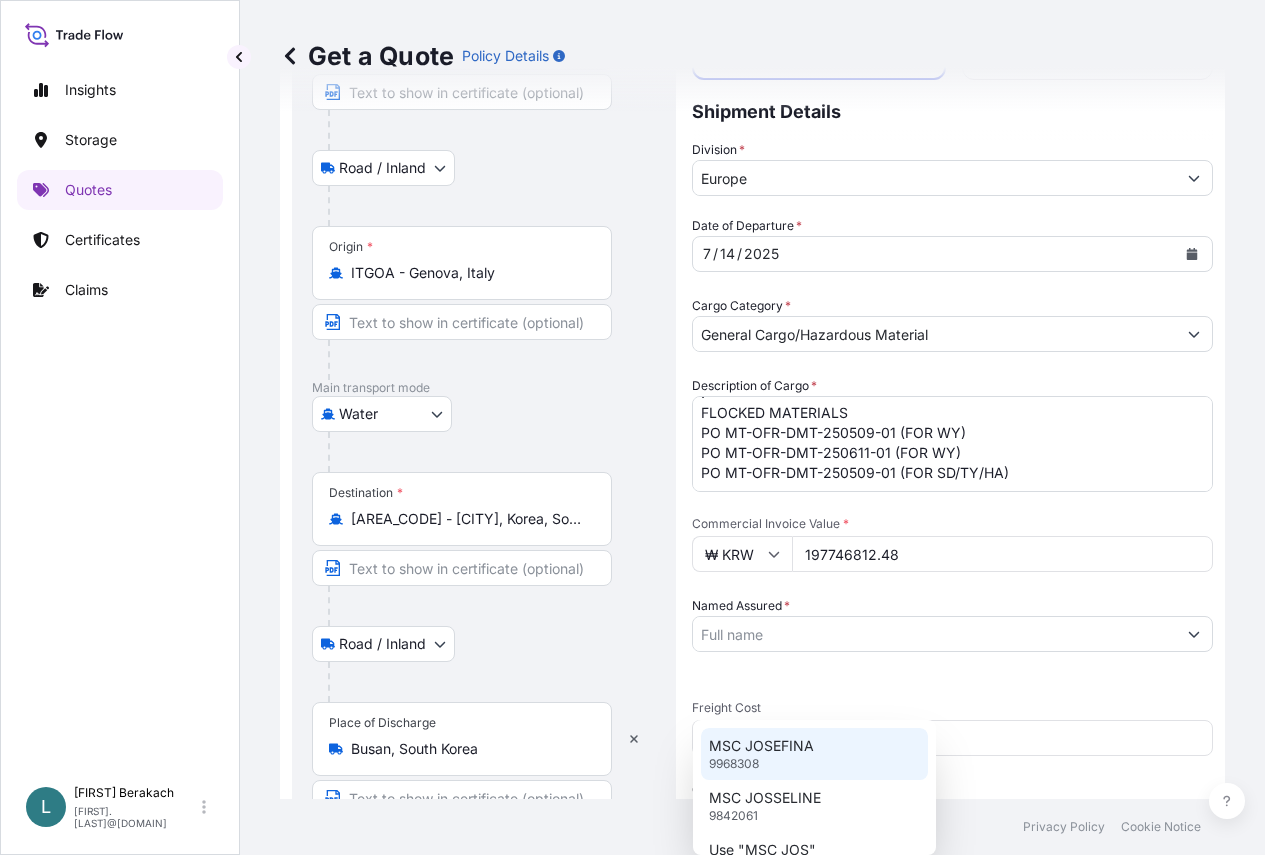 click on "MSC JOSEFINA" at bounding box center (761, 746) 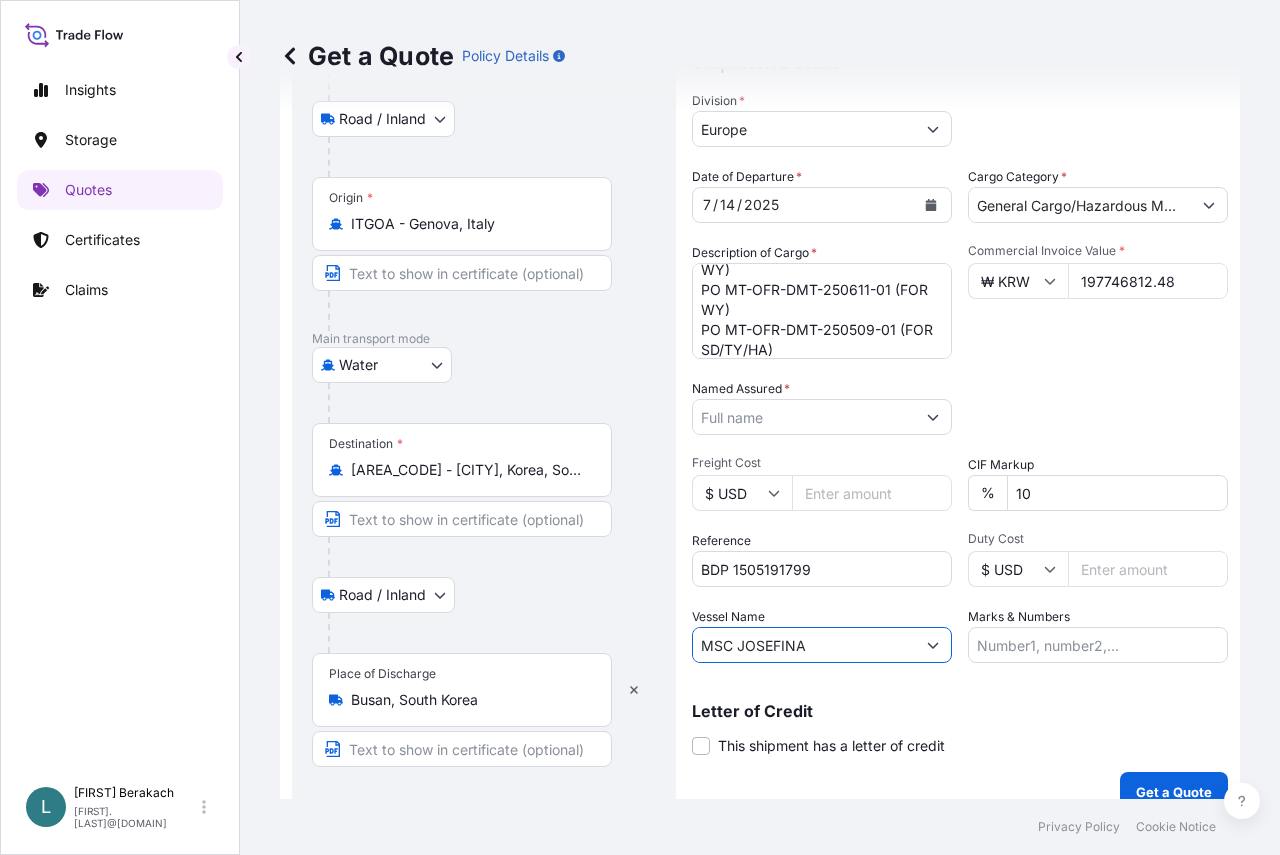 scroll, scrollTop: 274, scrollLeft: 0, axis: vertical 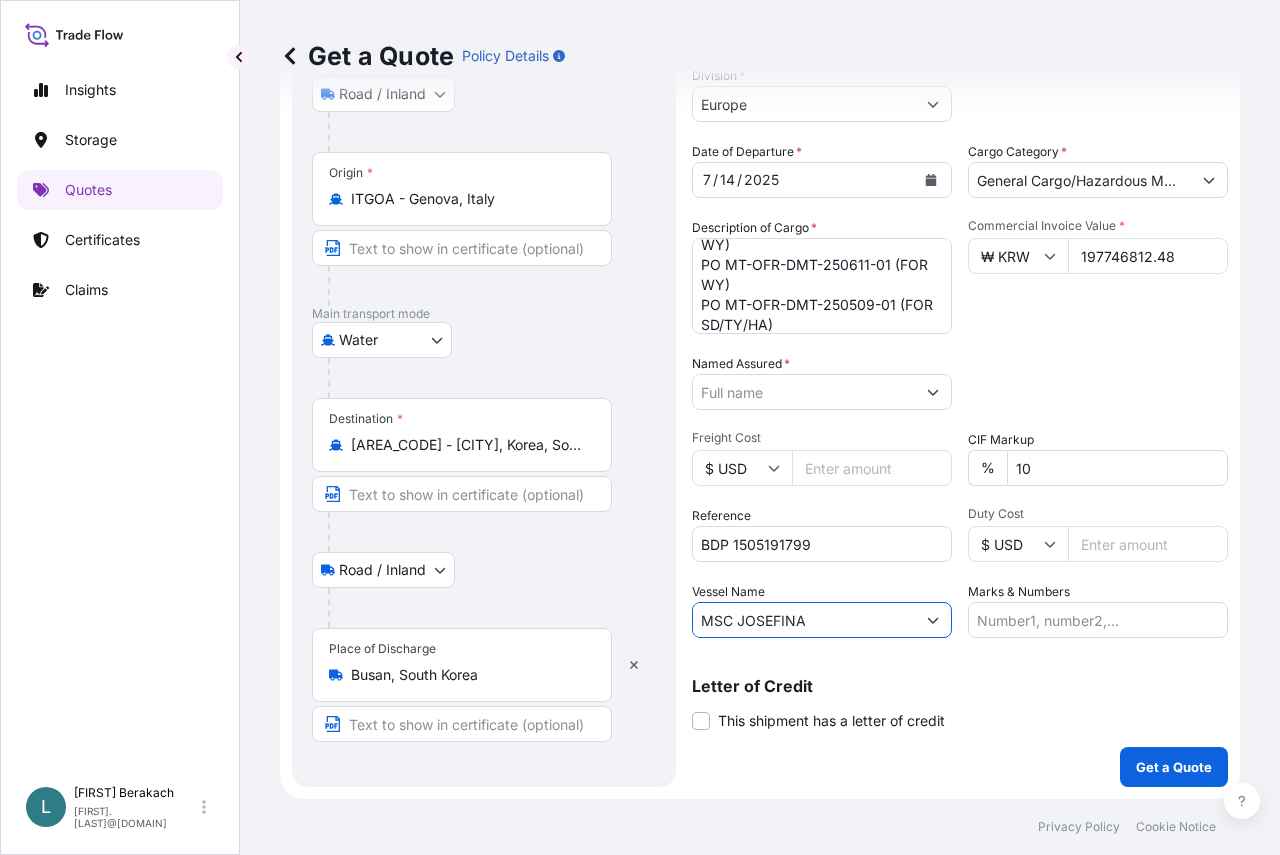 type on "MSC JOSEFINA" 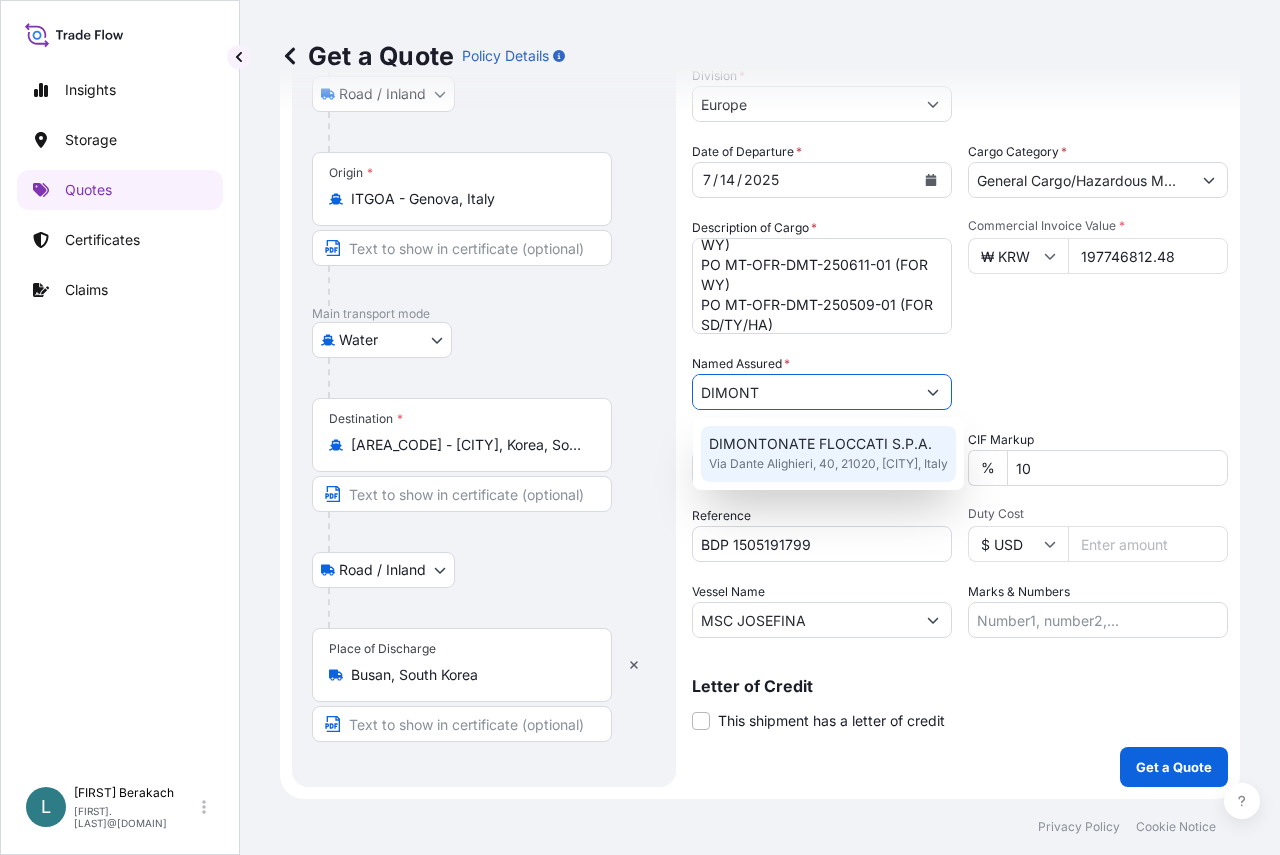 click on "DIMONTONATE FLOCCATI S.P.A." at bounding box center [820, 444] 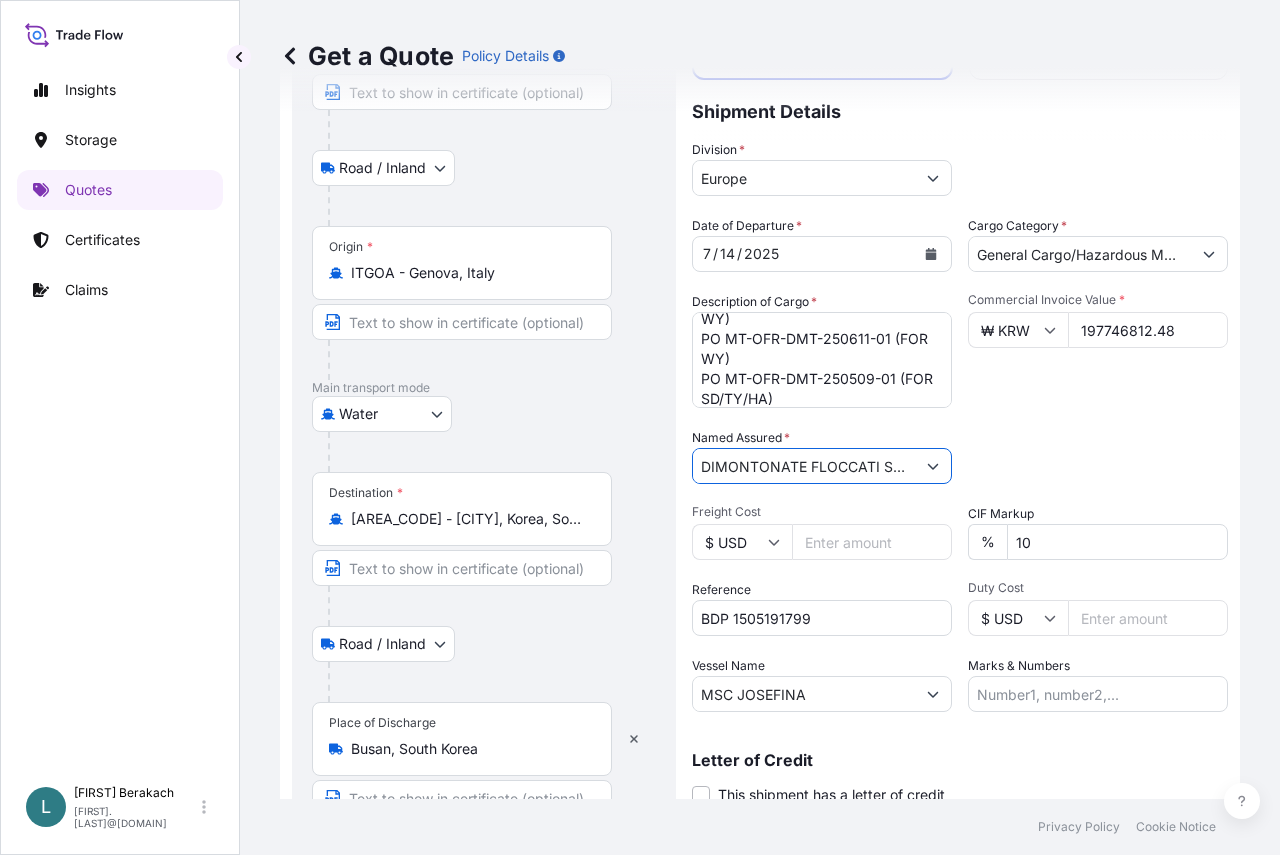 scroll, scrollTop: 274, scrollLeft: 0, axis: vertical 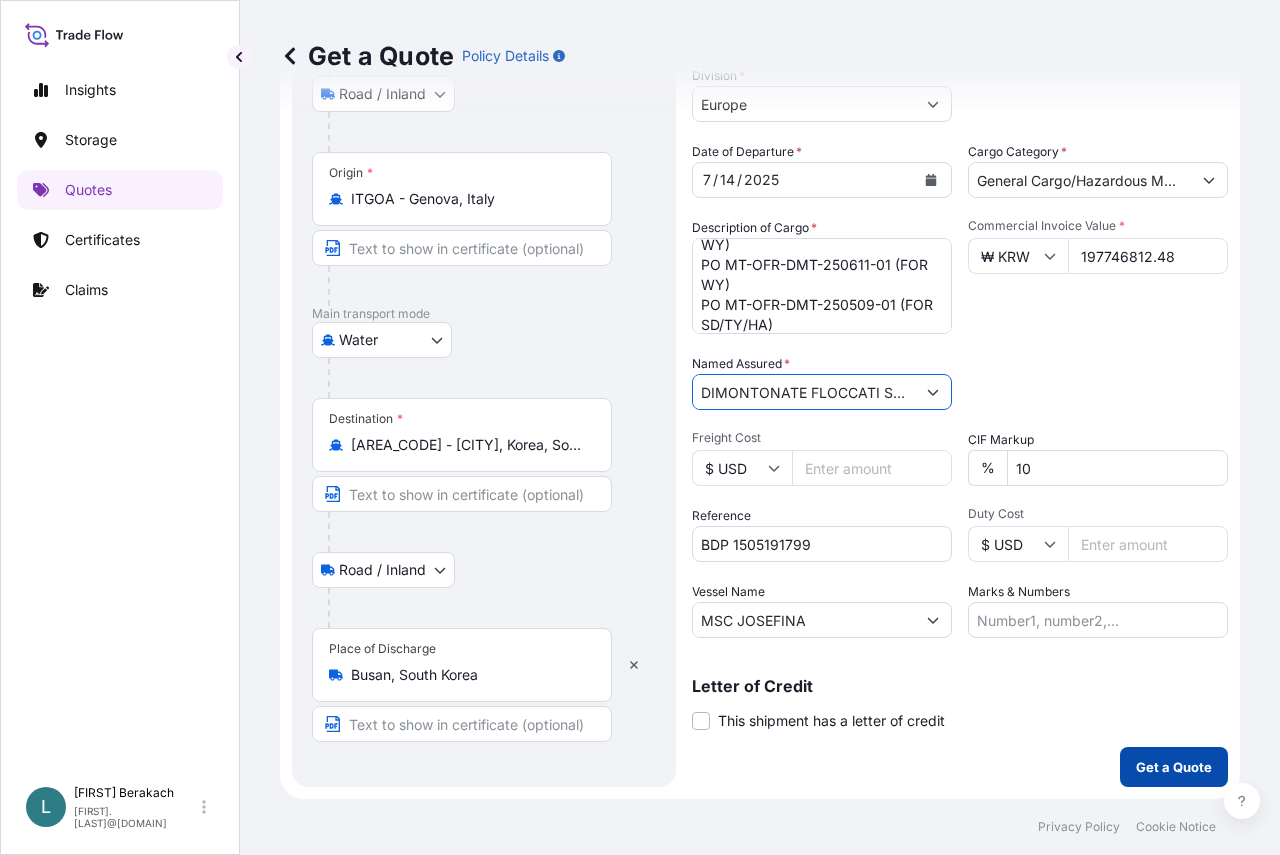 type on "DIMONTONATE FLOCCATI S.P.A." 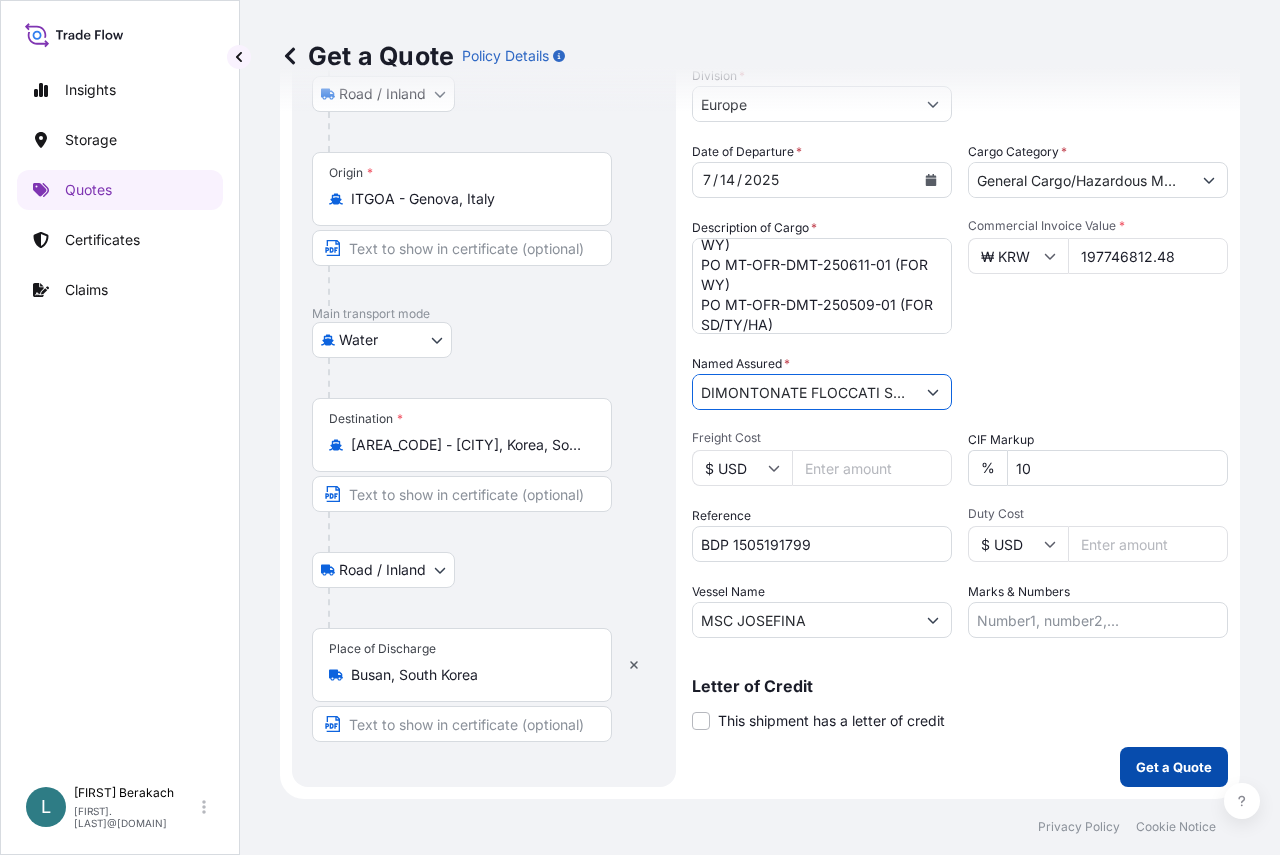 click on "Get a Quote" at bounding box center [1174, 767] 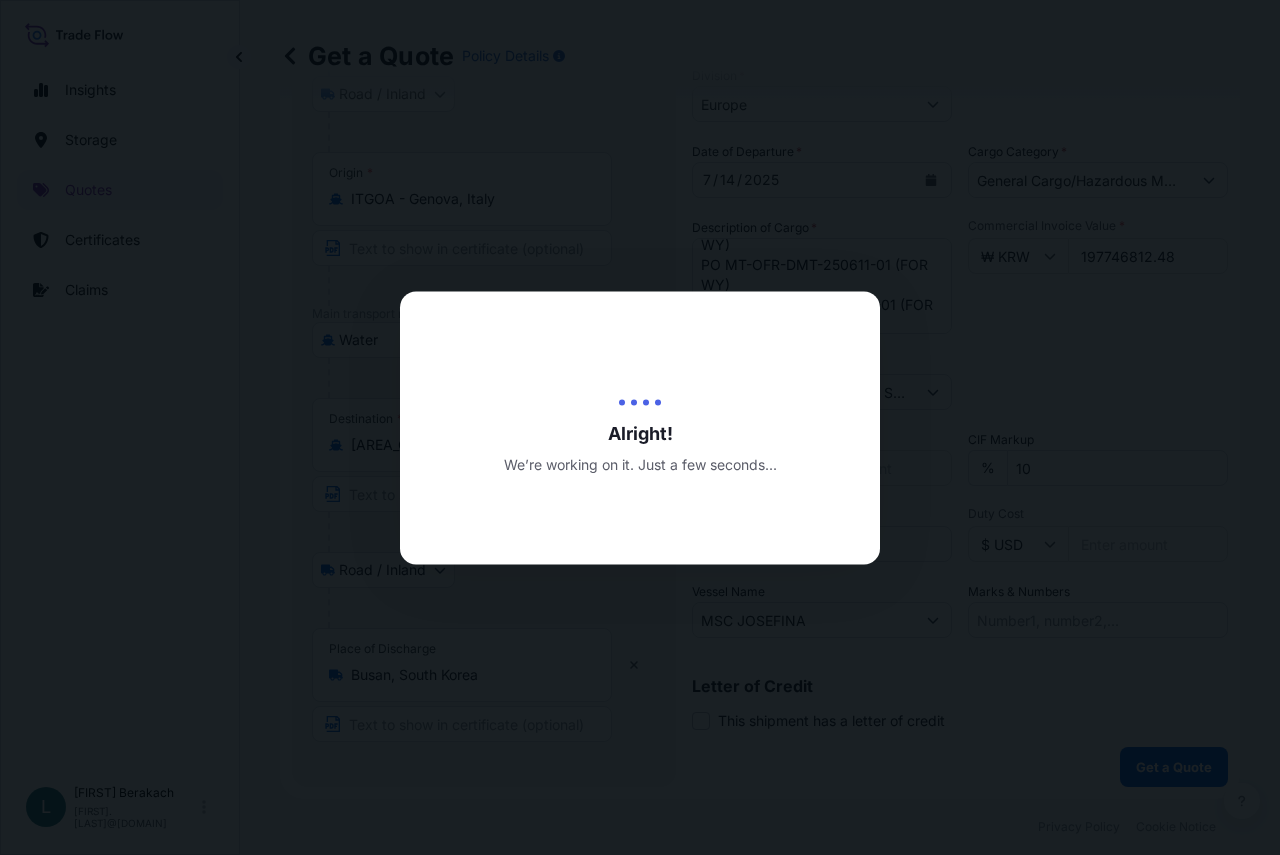 scroll, scrollTop: 0, scrollLeft: 0, axis: both 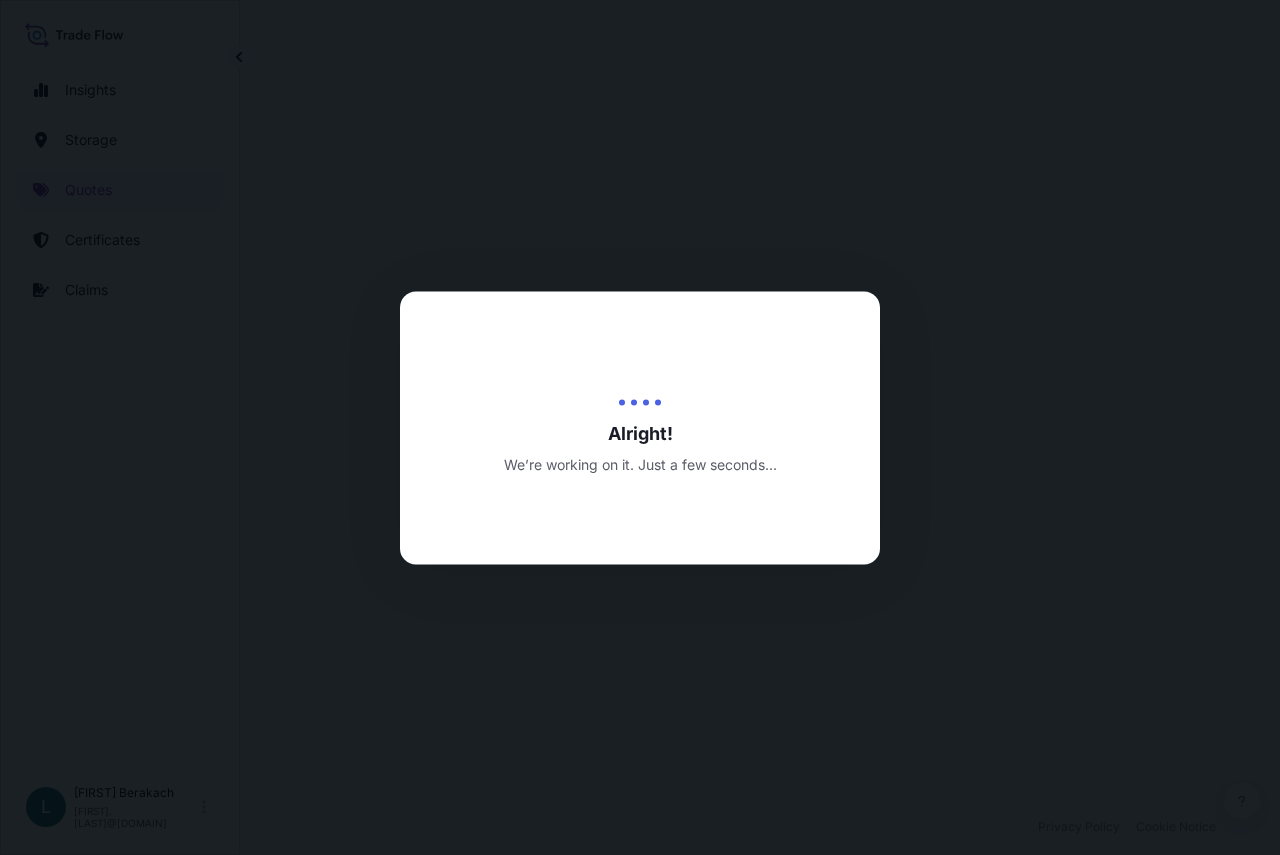 select on "Road / Inland" 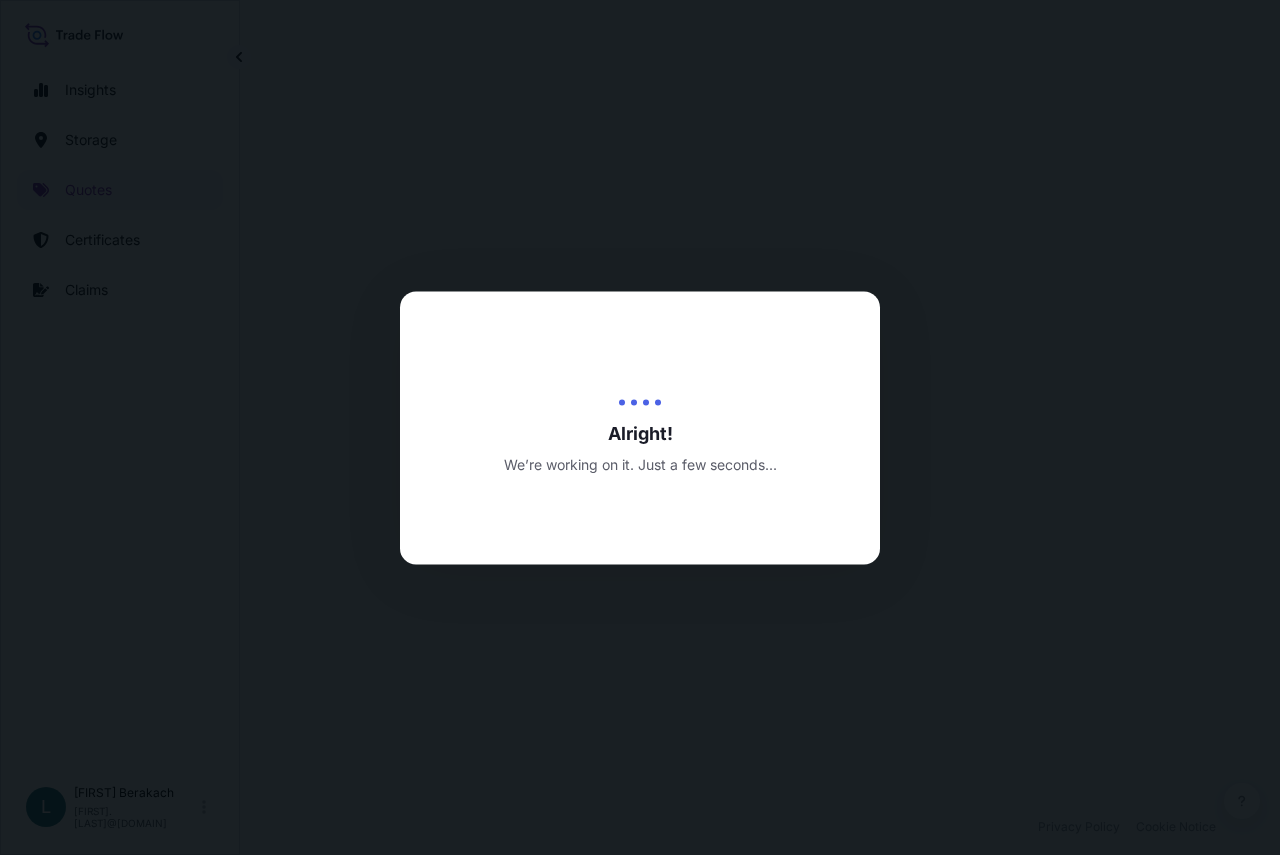 select on "Water" 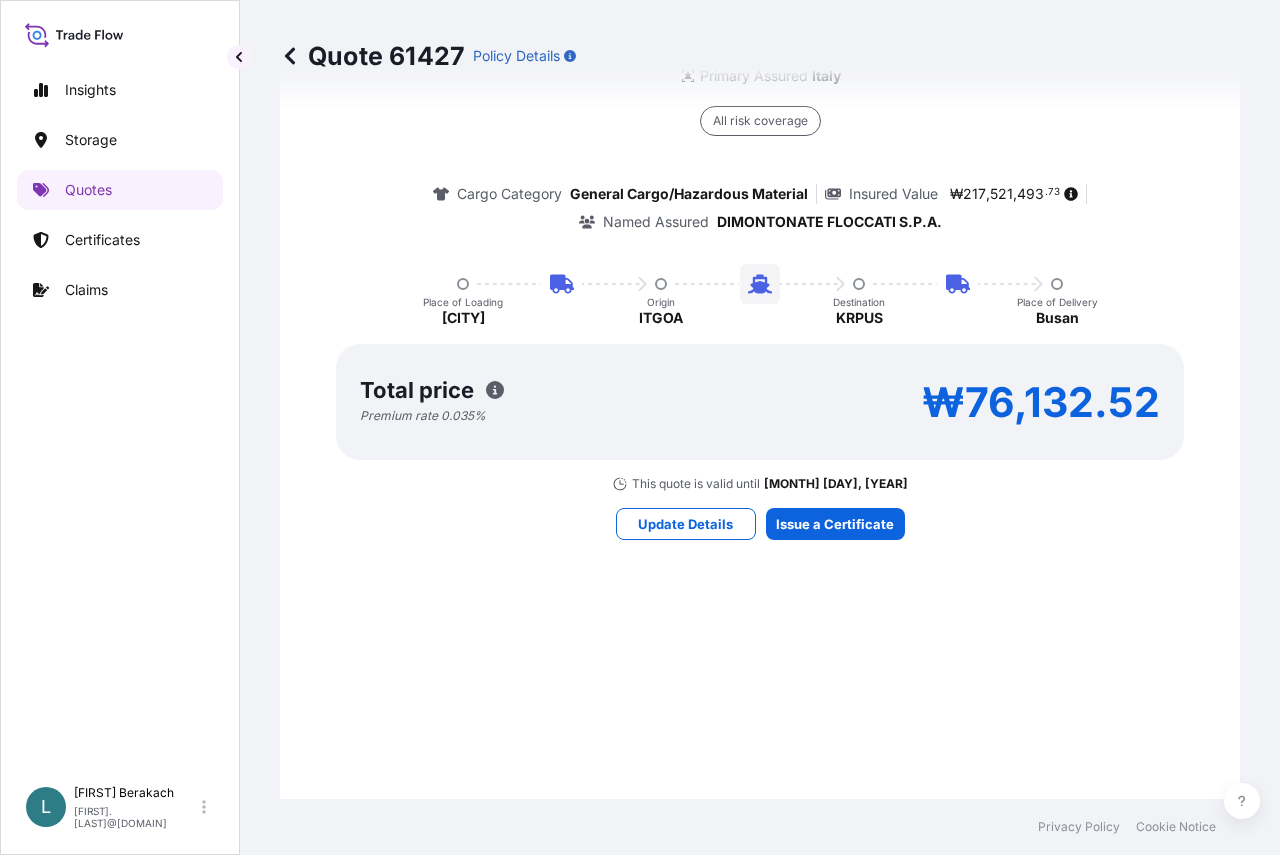 scroll, scrollTop: 1593, scrollLeft: 0, axis: vertical 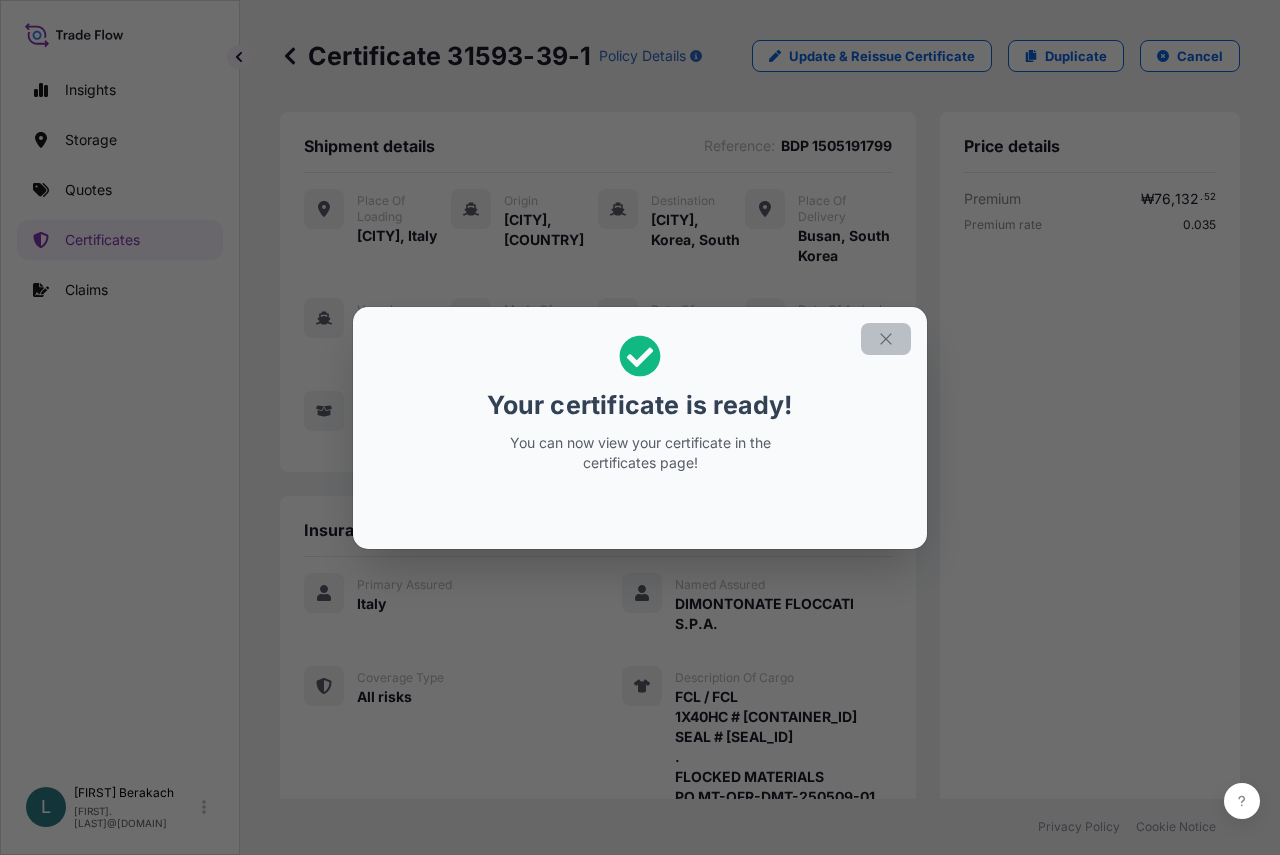click 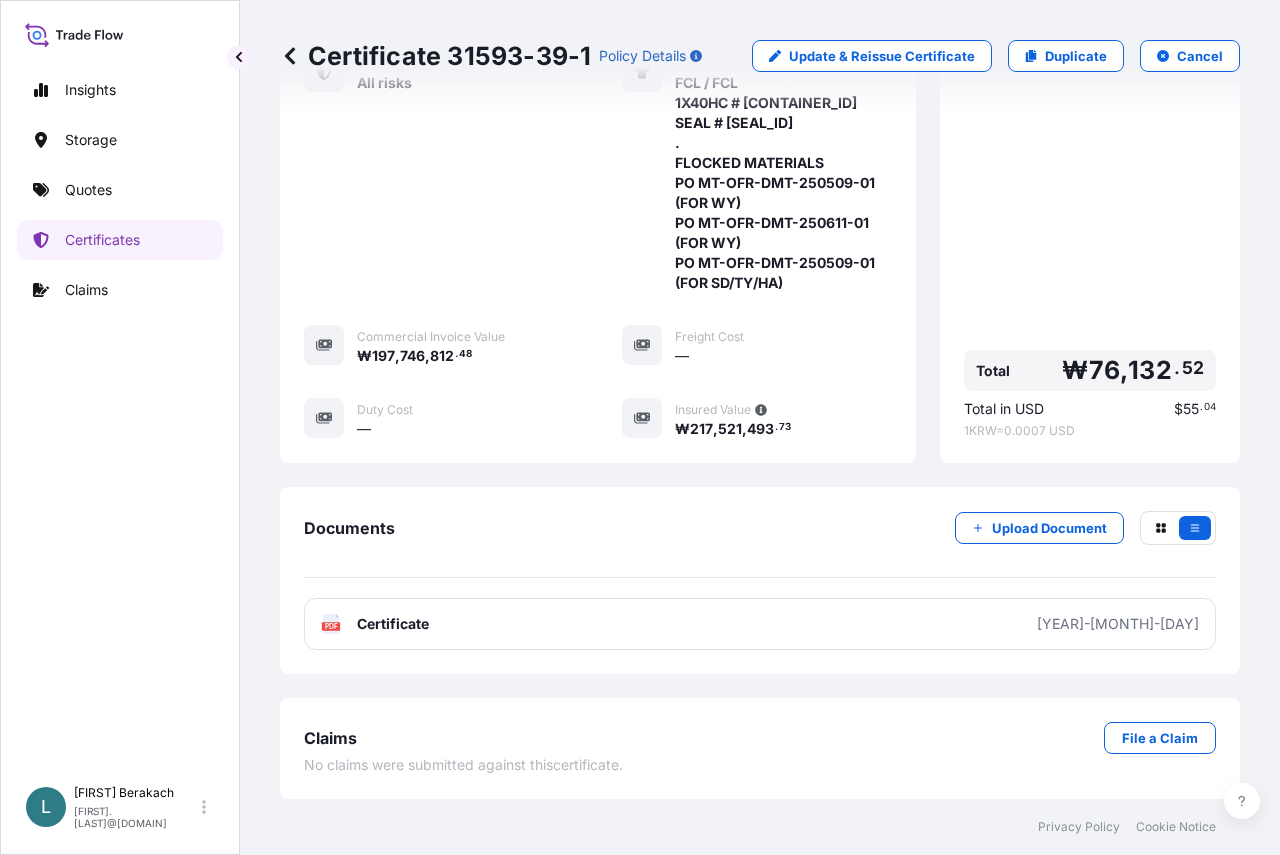 scroll, scrollTop: 674, scrollLeft: 0, axis: vertical 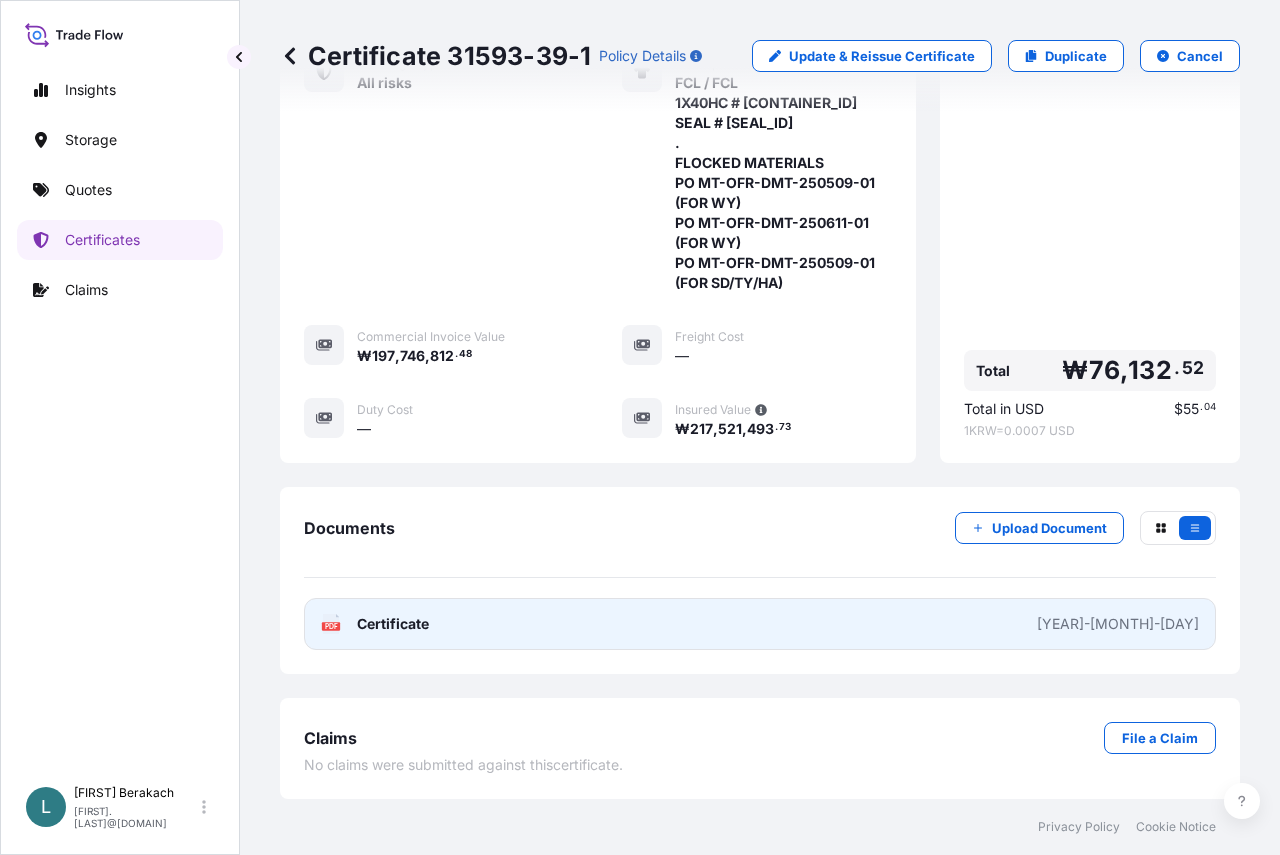 click on "PDF Certificate 2025-08-05" at bounding box center (760, 624) 